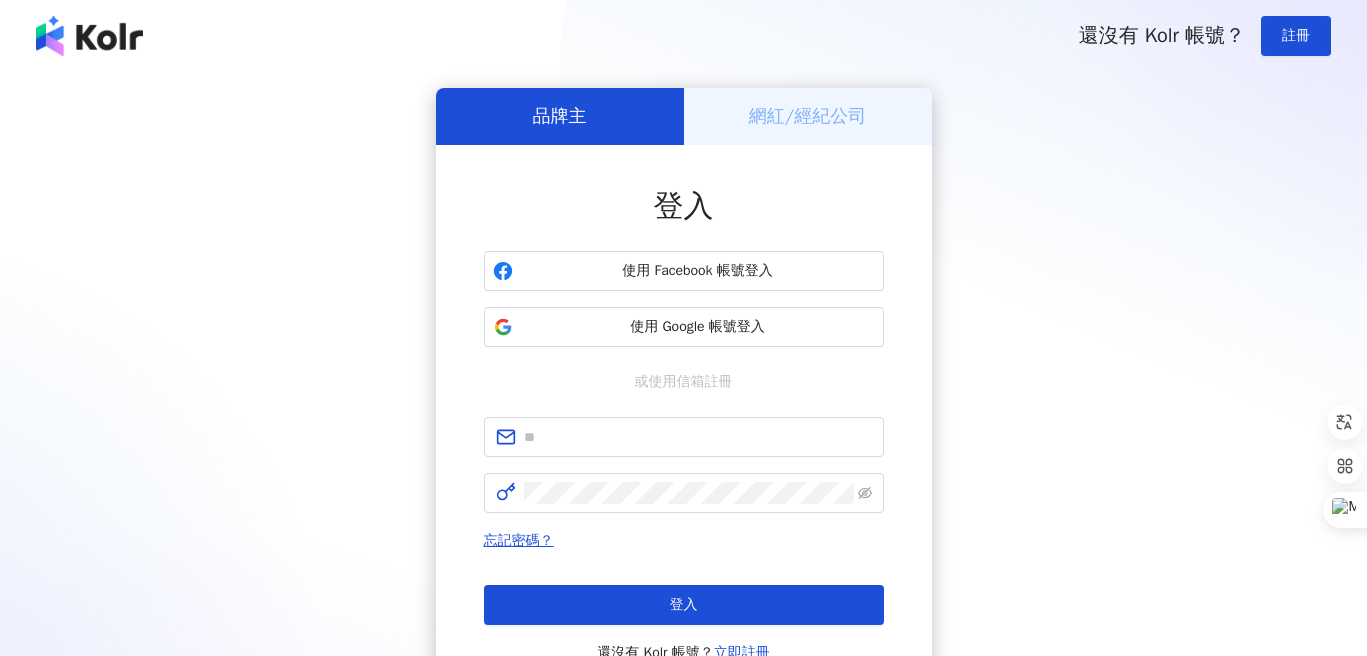 scroll, scrollTop: 0, scrollLeft: 0, axis: both 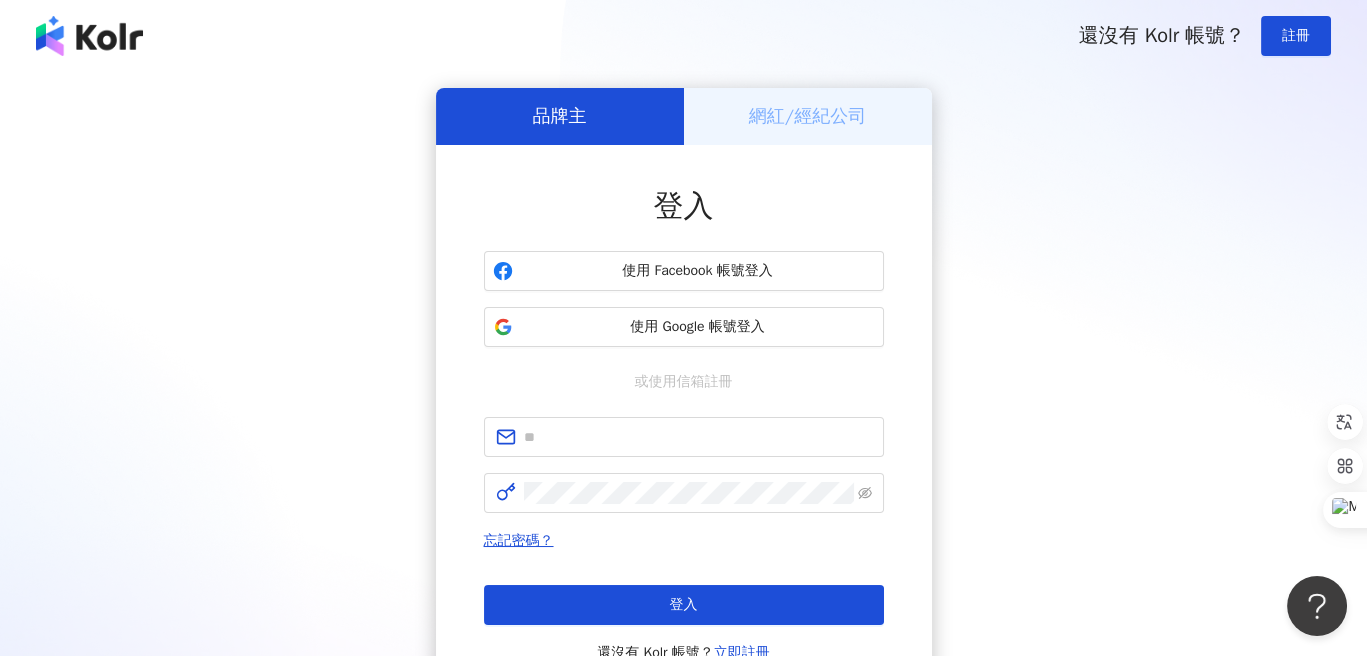 click on "還沒有 Kolr 帳號？ 註冊" at bounding box center (683, 36) 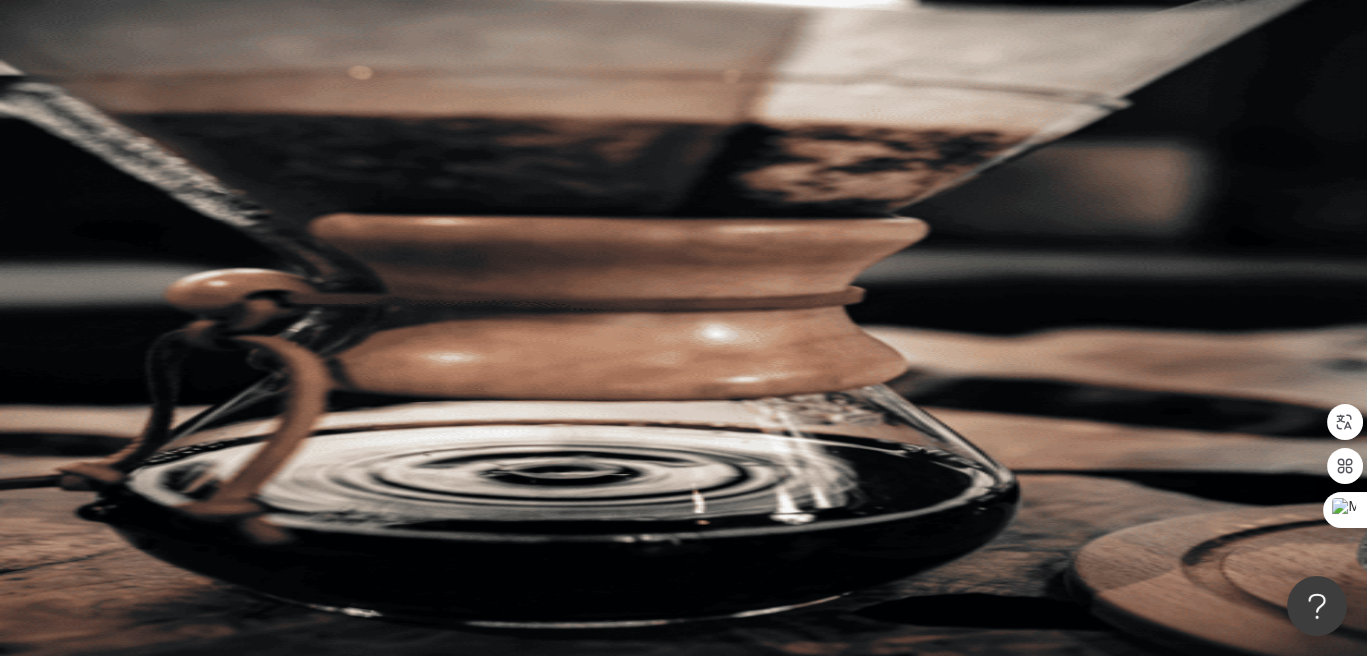 click at bounding box center (446, 99) 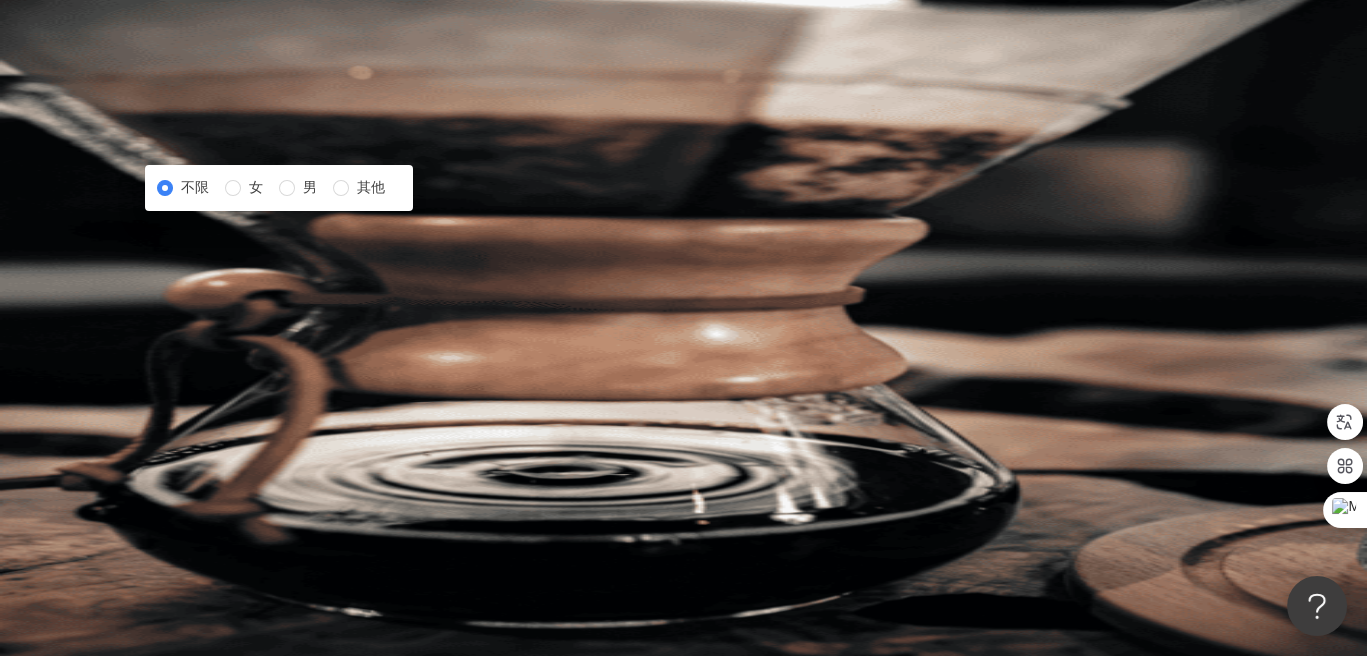 click on "性別" at bounding box center (271, 313) 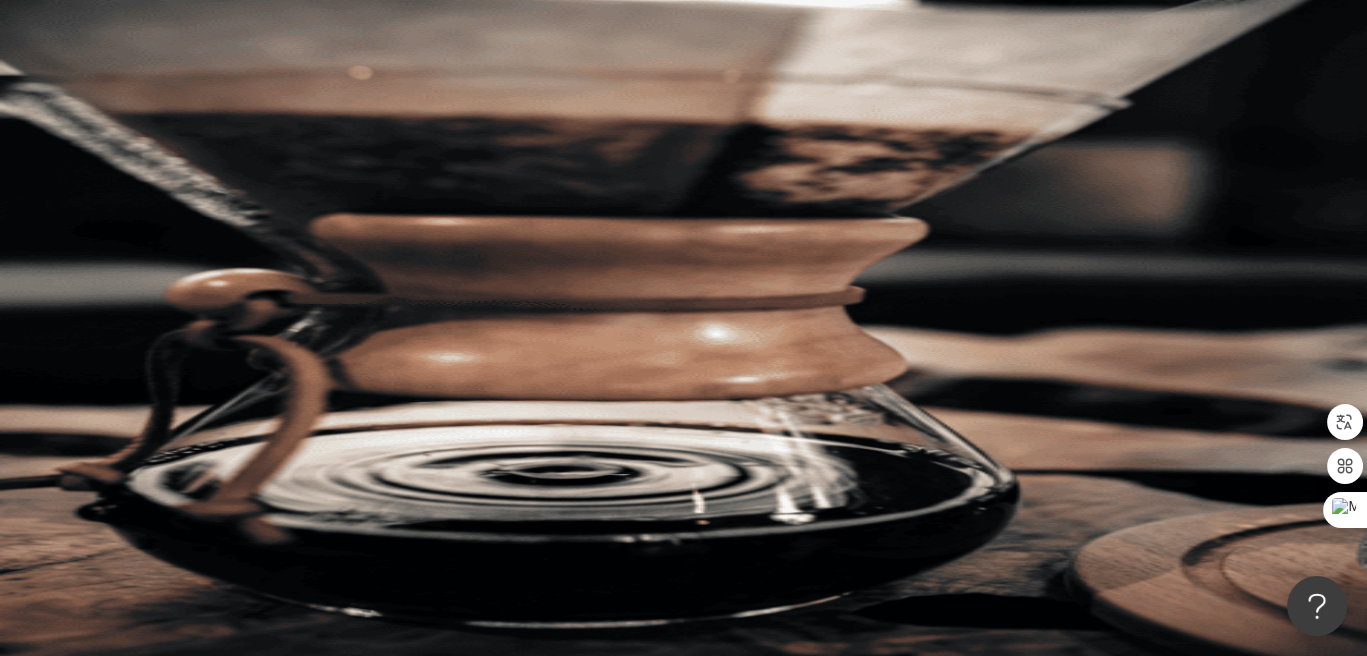 drag, startPoint x: 431, startPoint y: 170, endPoint x: 391, endPoint y: 183, distance: 42.059483 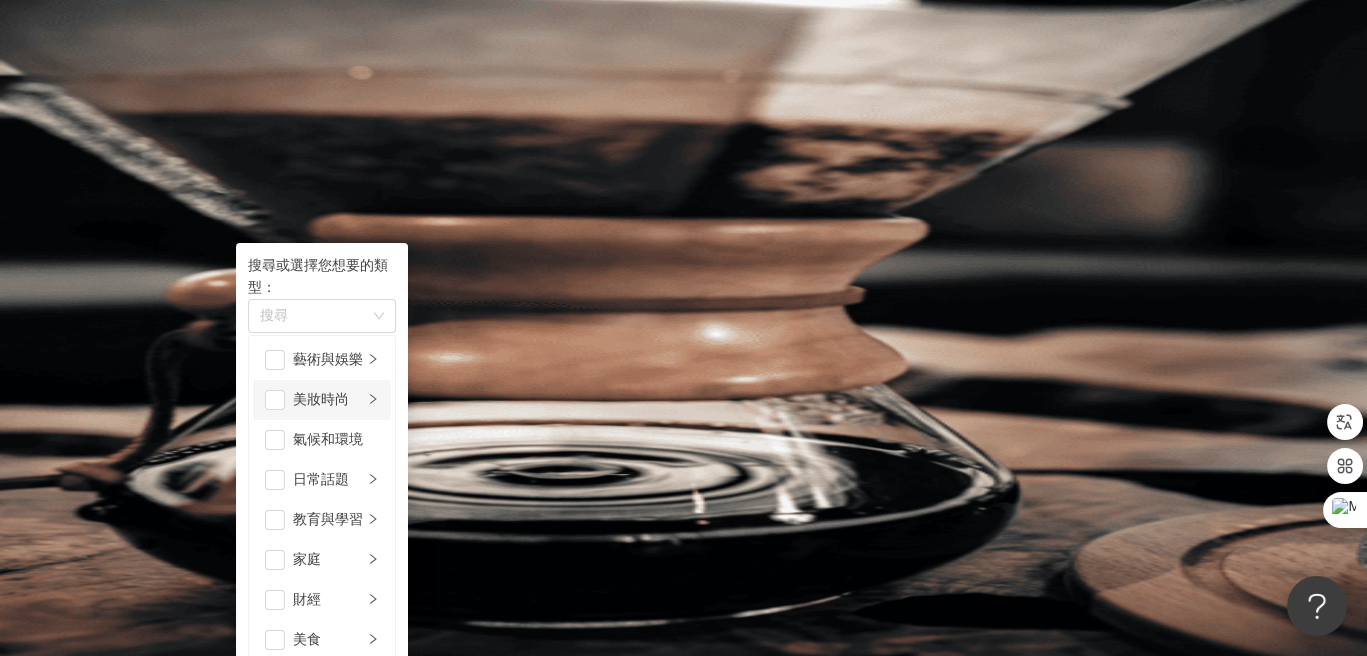 click on "美妝時尚" at bounding box center (328, 400) 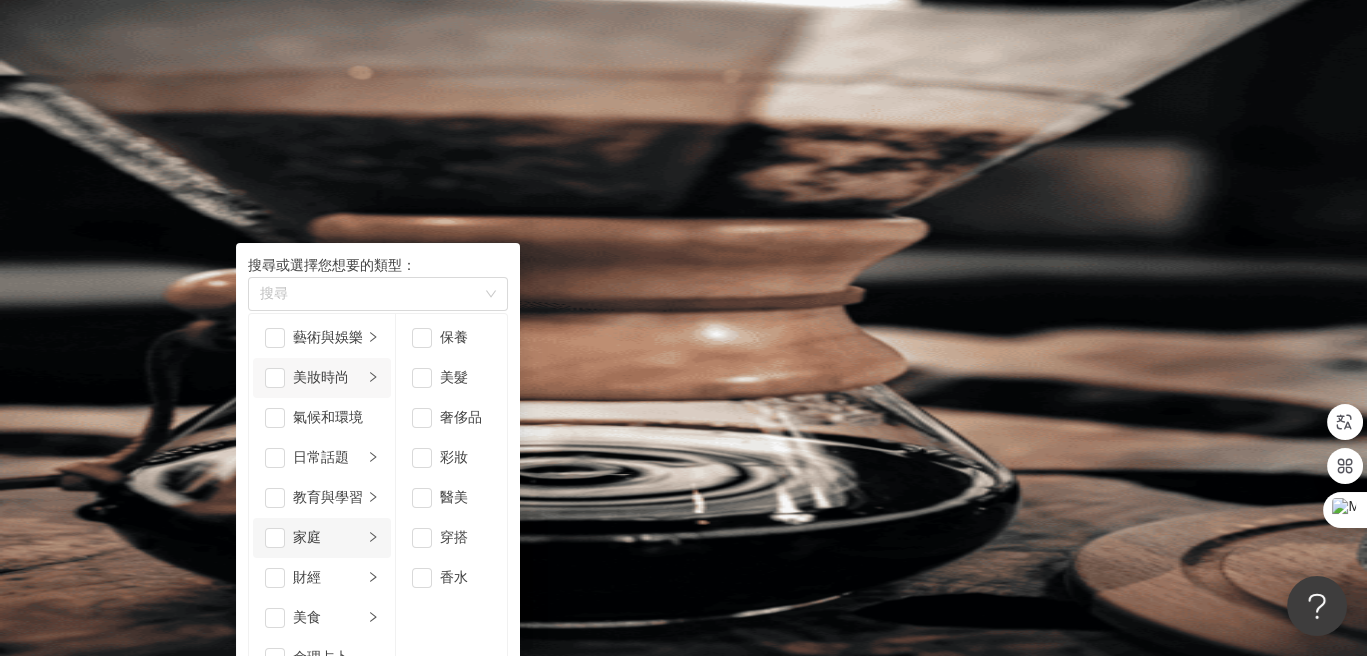 scroll, scrollTop: 300, scrollLeft: 0, axis: vertical 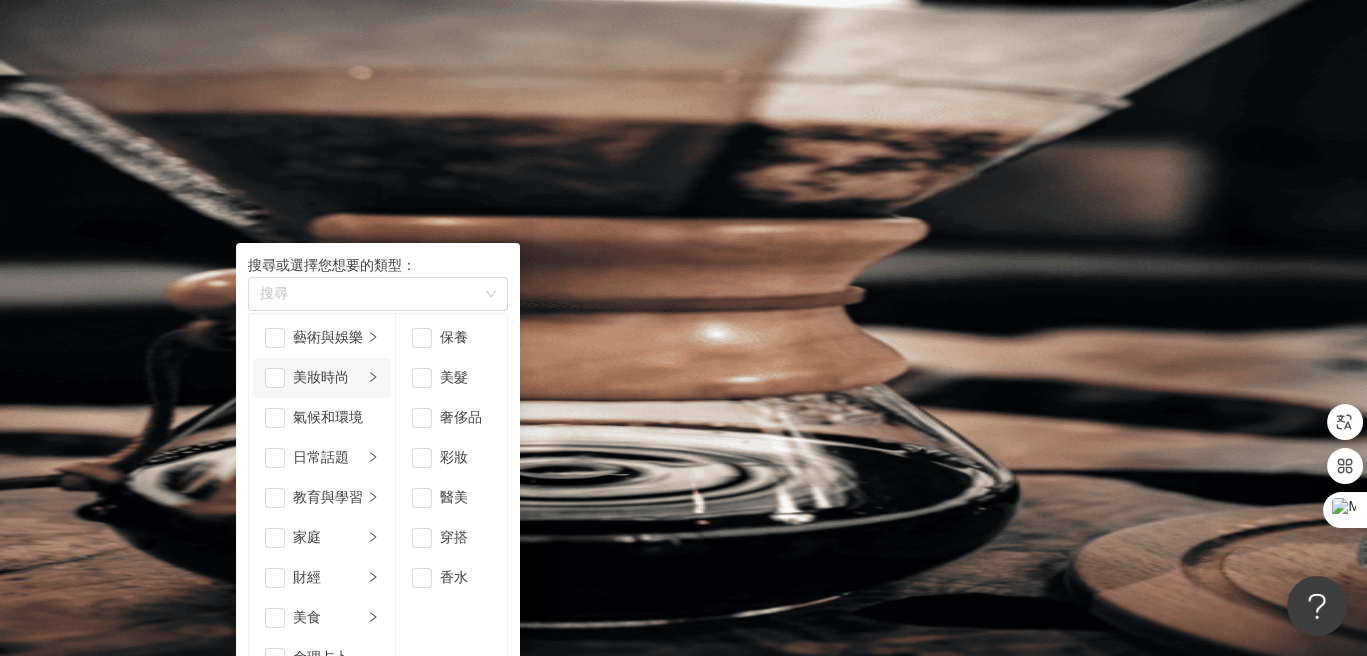 click on "不分平台 ** 台灣 搜尋 類型 搜尋或選擇您想要的類型：   搜尋 藝術與娛樂 美妝時尚 氣候和環境 日常話題 教育與學習 家庭 財經 美食 命理占卜 遊戲 法政社會 生活風格 影視娛樂 醫療與健康 寵物 攝影 感情 宗教 促購導購 運動 科技 交通工具 旅遊 成人 保養 美髮 奢侈品 彩妝 醫美 穿搭 香水 性別 追蹤數 互動率 觀看率 合作費用預估  更多篩選 不限 女 男 其他 搜尋指引 AI  開啟 AI  關閉" at bounding box center [801, 278] 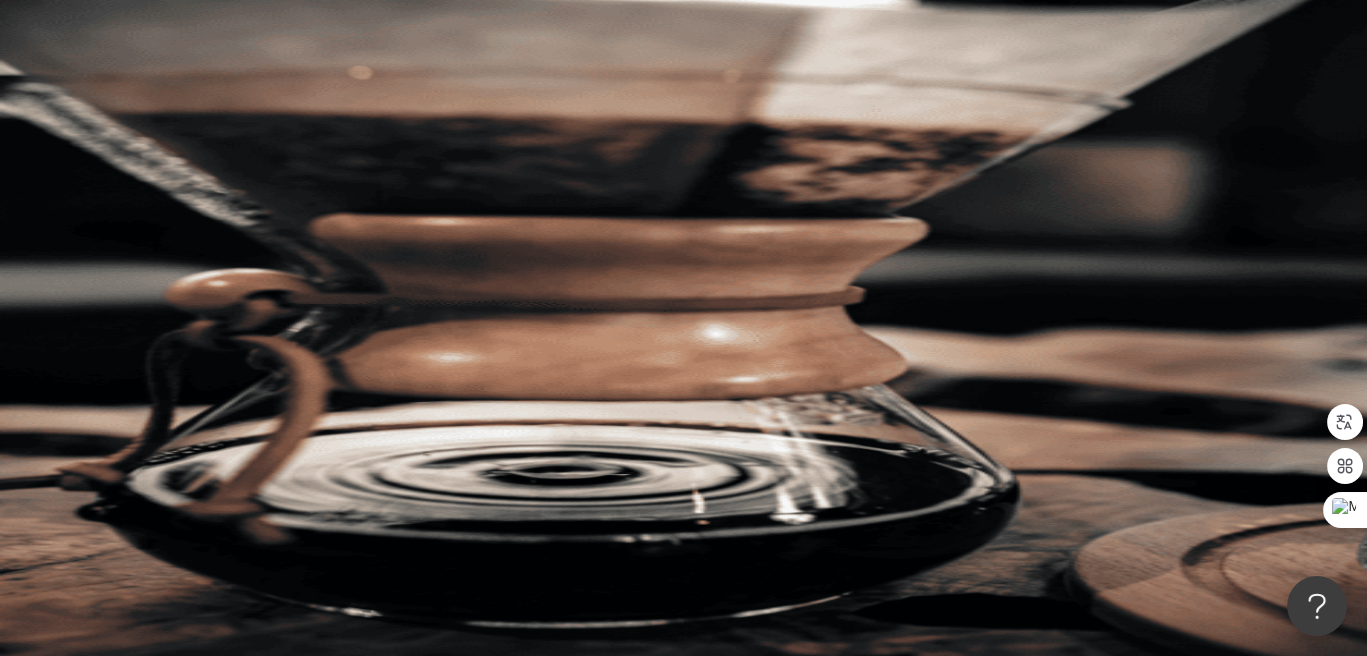 click on "搜尋" at bounding box center (293, 173) 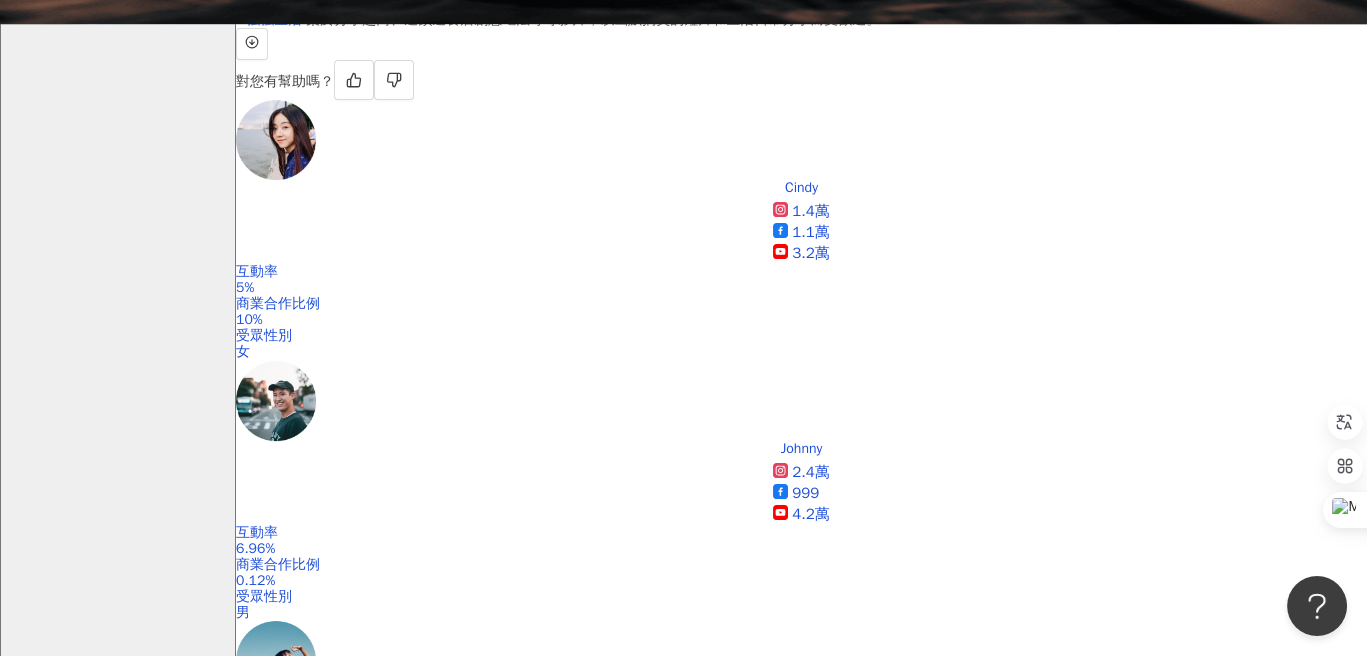 scroll, scrollTop: 600, scrollLeft: 0, axis: vertical 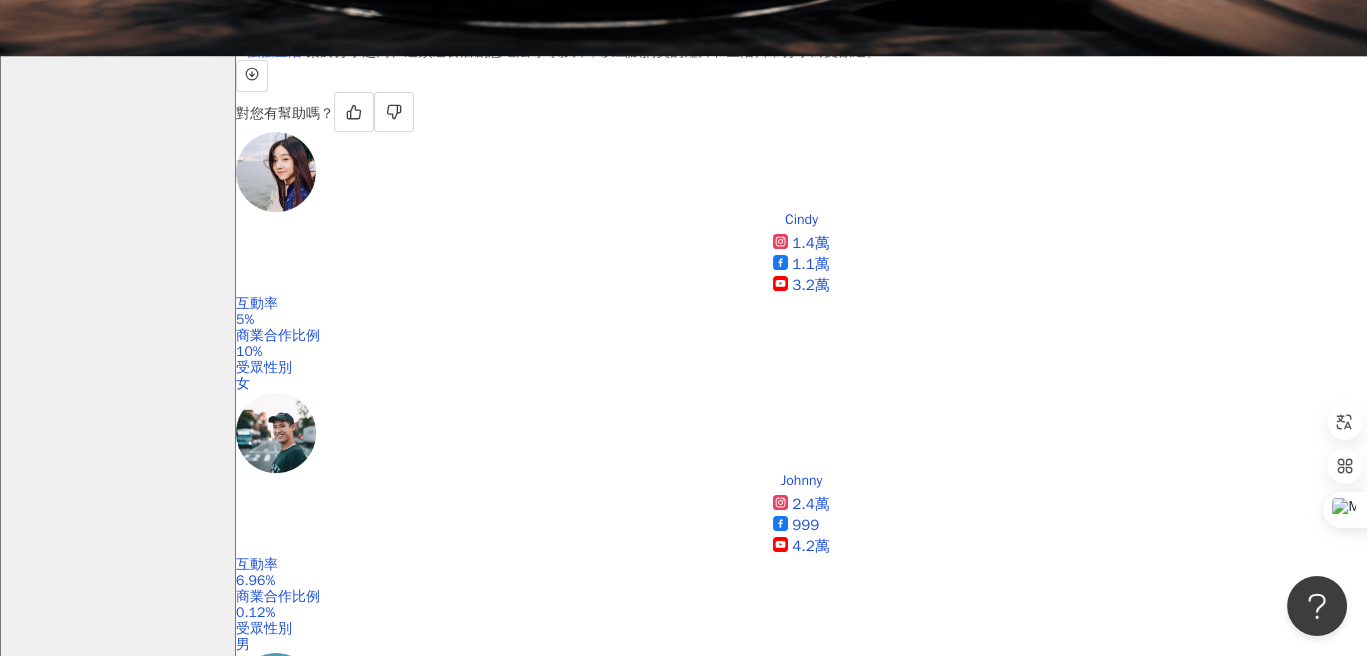 drag, startPoint x: 405, startPoint y: 288, endPoint x: 491, endPoint y: 161, distance: 153.37862 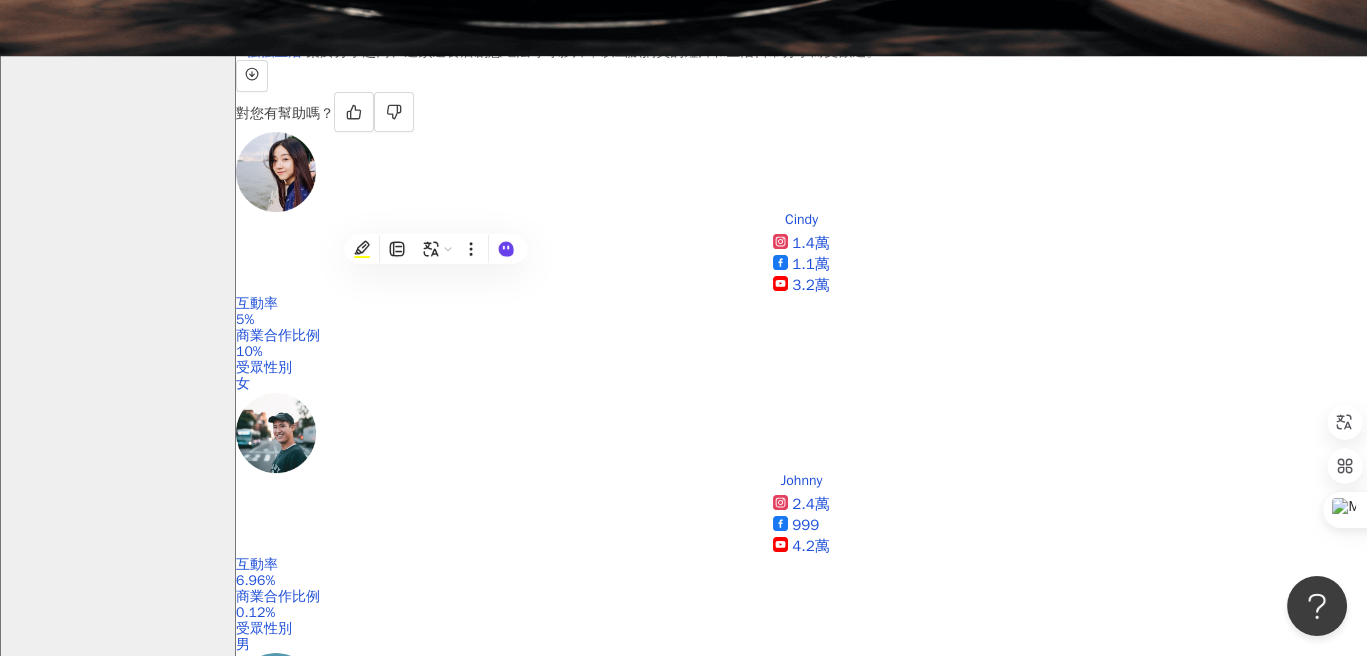 drag, startPoint x: 436, startPoint y: 219, endPoint x: 309, endPoint y: 202, distance: 128.13274 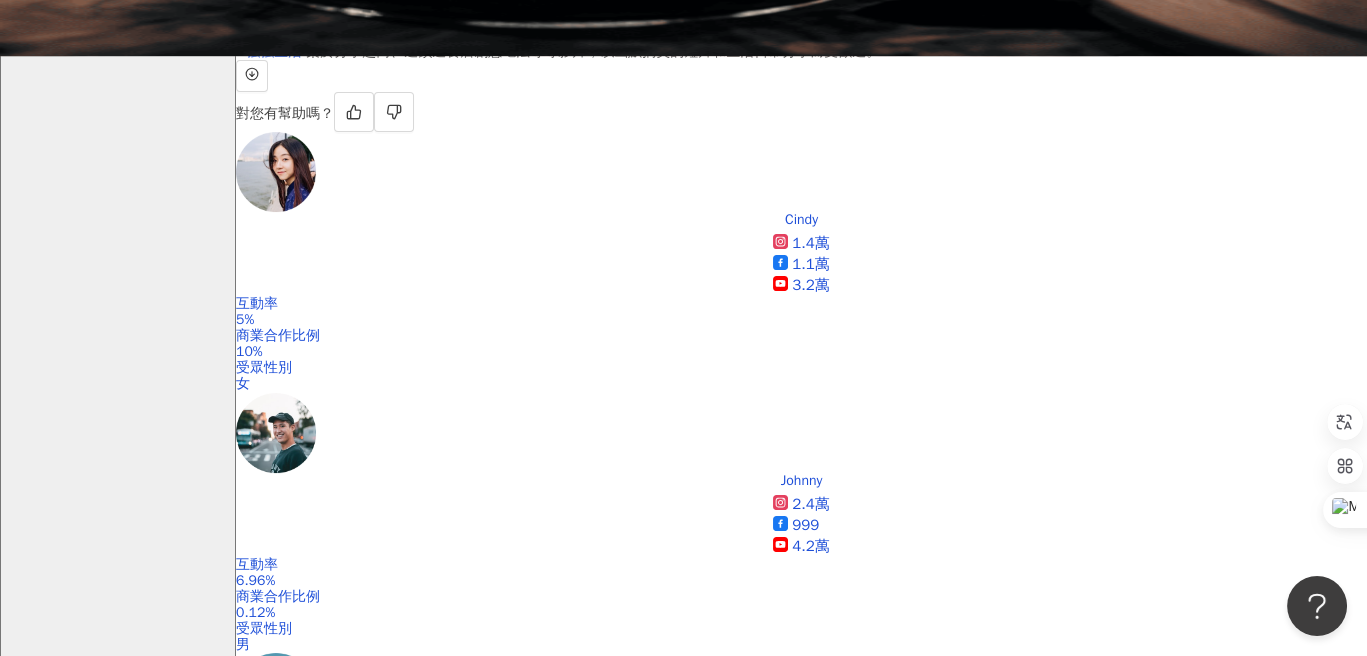 click 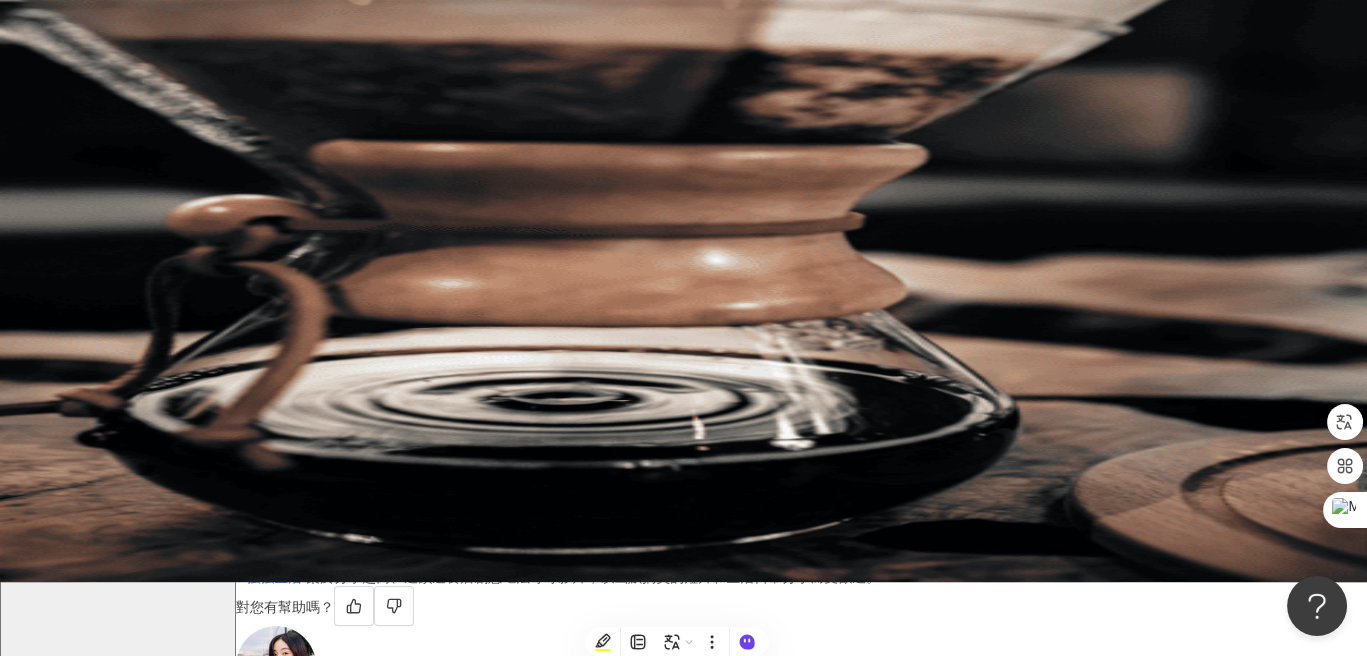 scroll, scrollTop: 0, scrollLeft: 0, axis: both 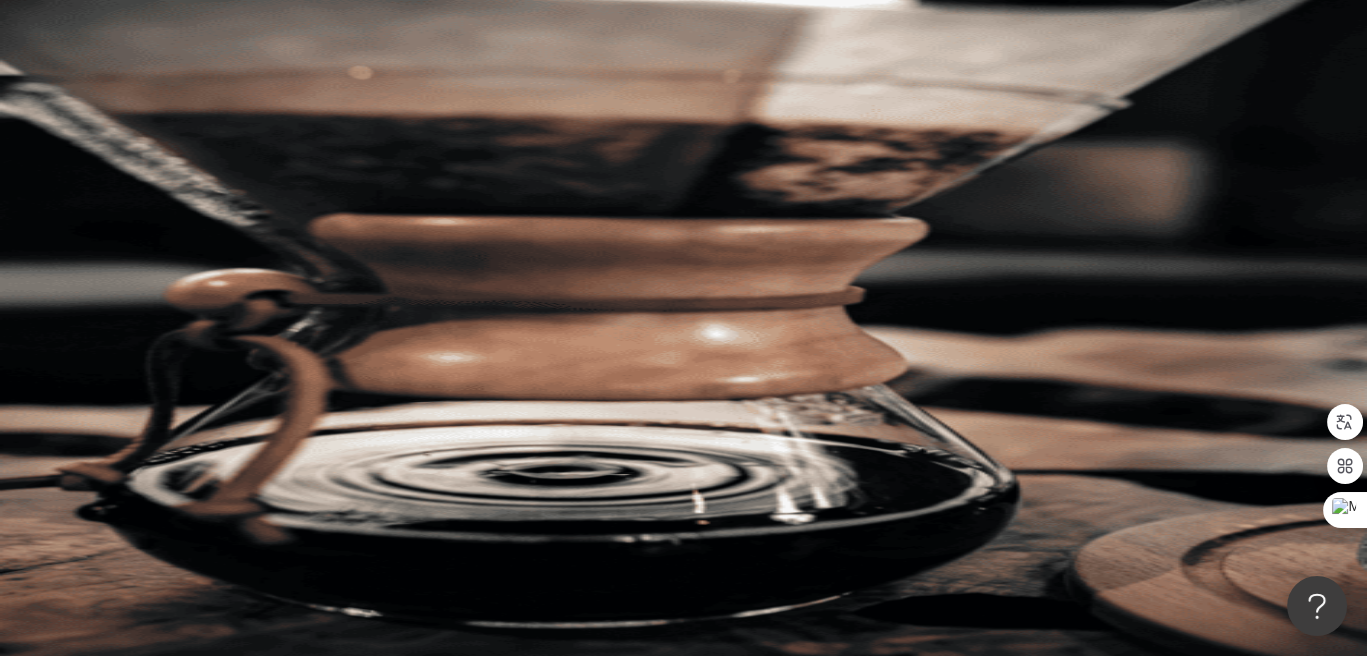 click on "追蹤數" at bounding box center [290, 291] 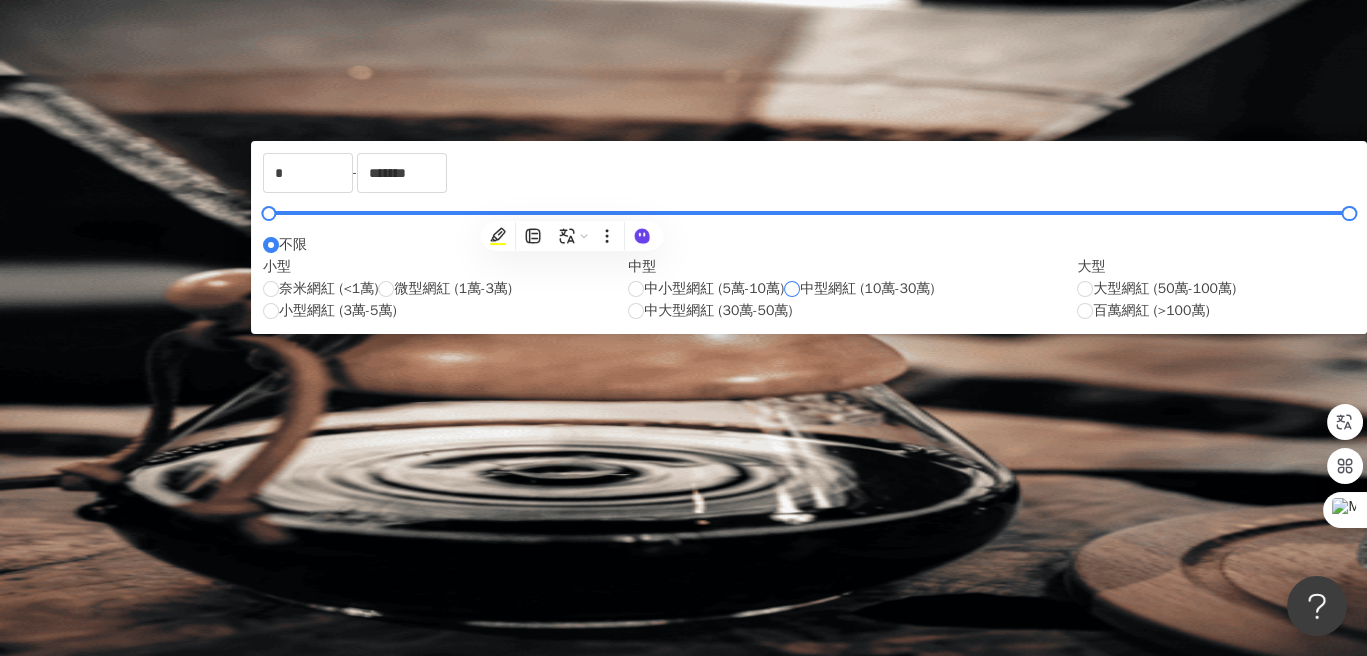 click on "中型網紅 (10萬-30萬)" at bounding box center [867, 289] 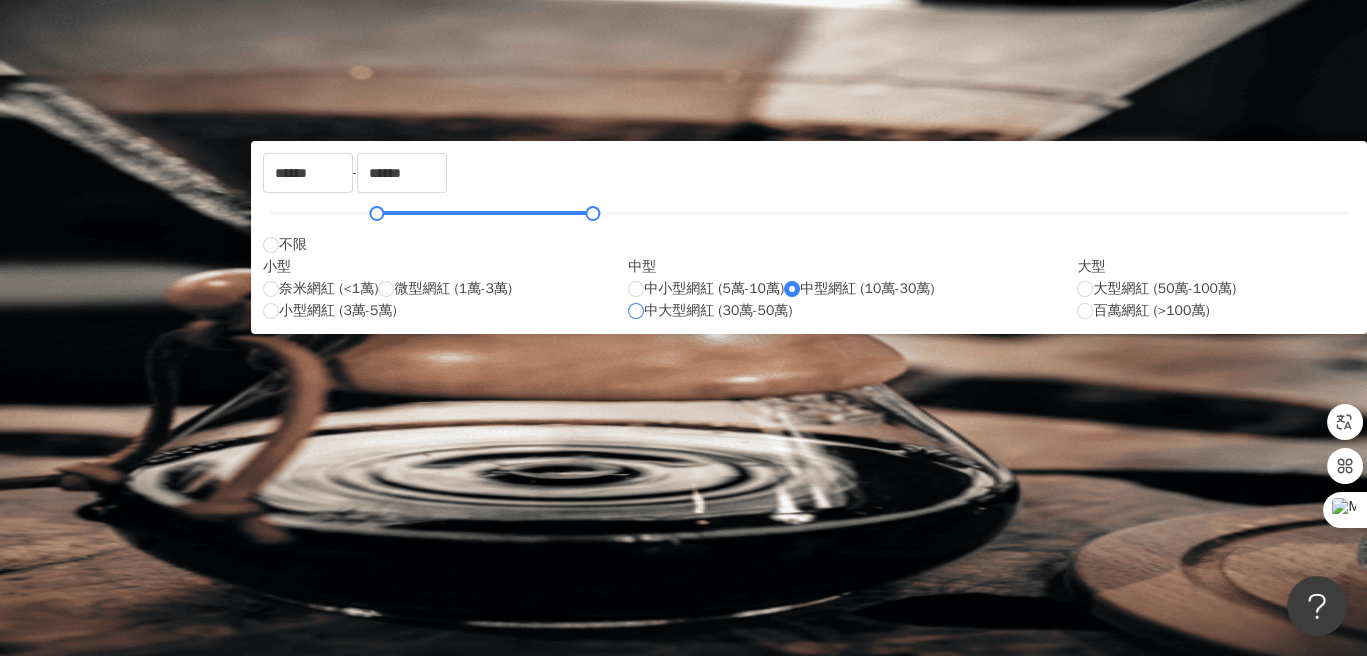 click on "中大型網紅 (30萬-50萬)" at bounding box center (718, 311) 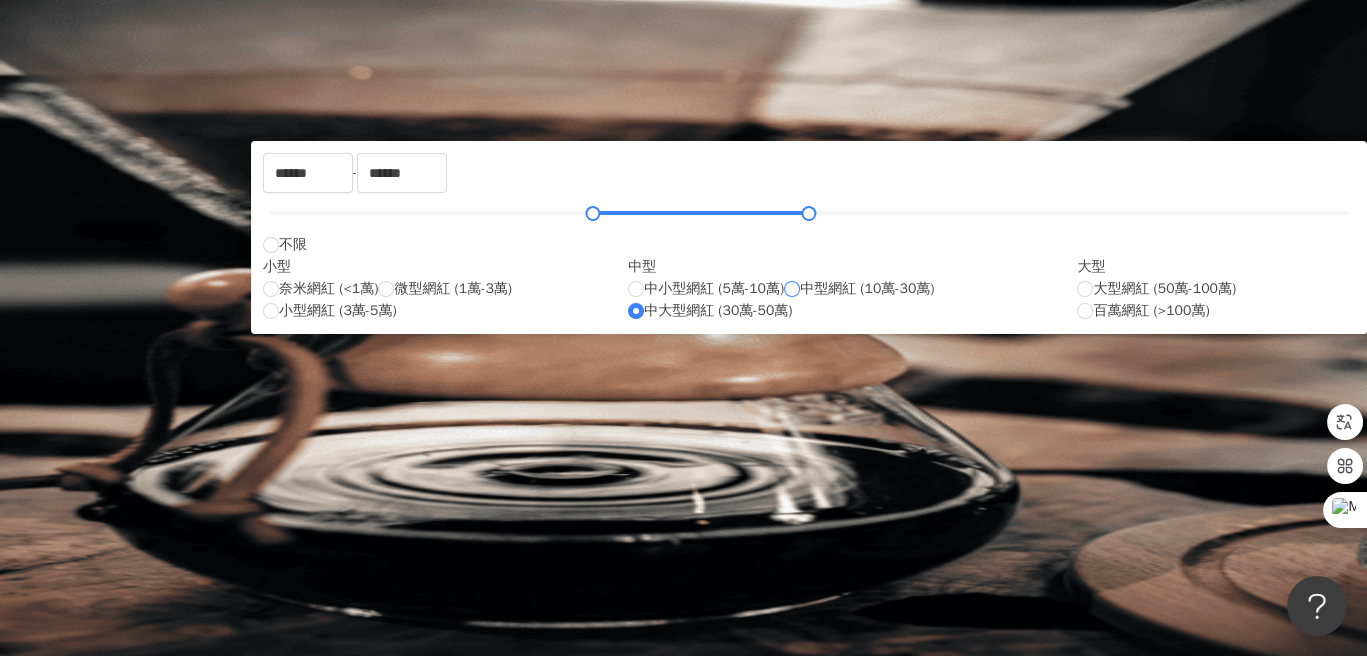 click on "中型網紅 (10萬-30萬)" at bounding box center (867, 289) 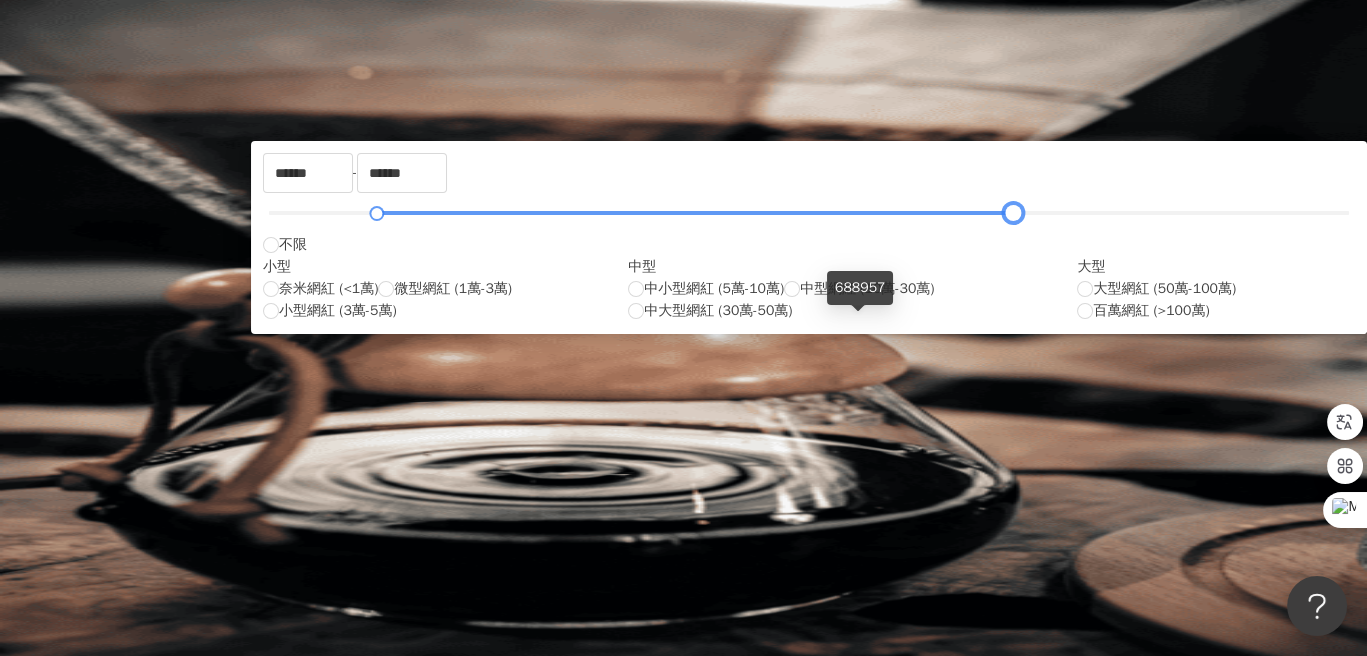 type on "******" 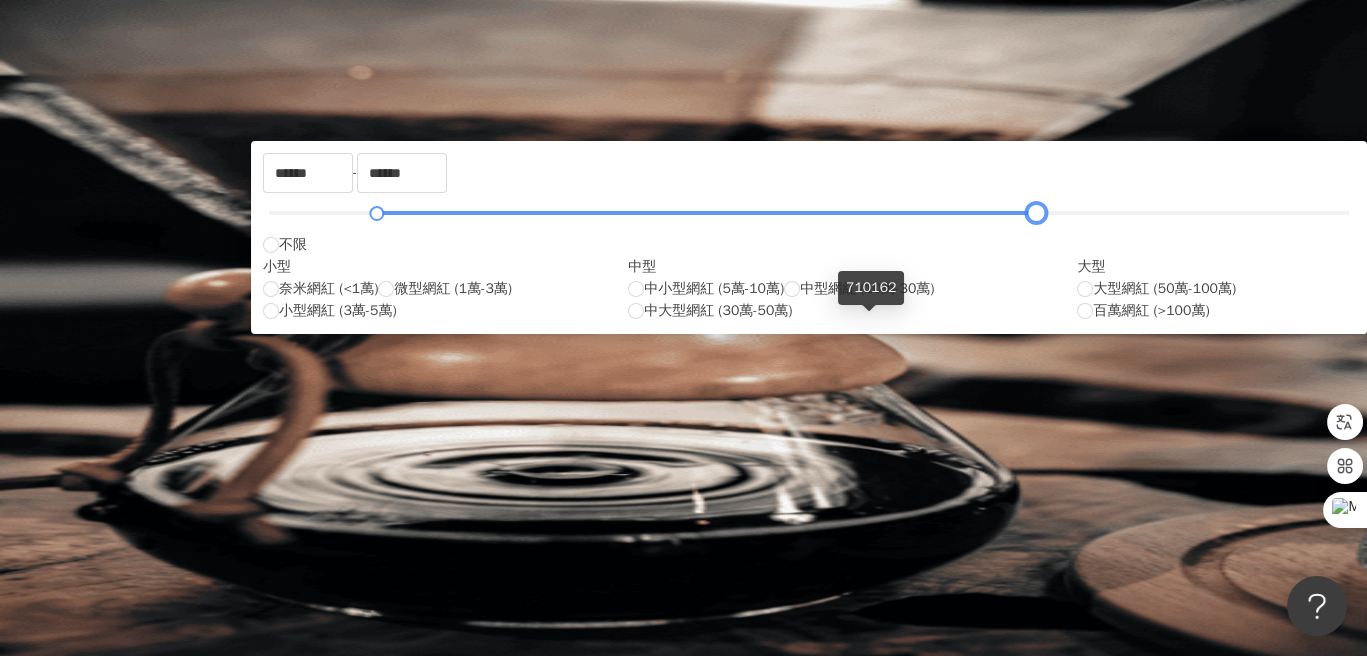 drag, startPoint x: 682, startPoint y: 319, endPoint x: 869, endPoint y: 324, distance: 187.06683 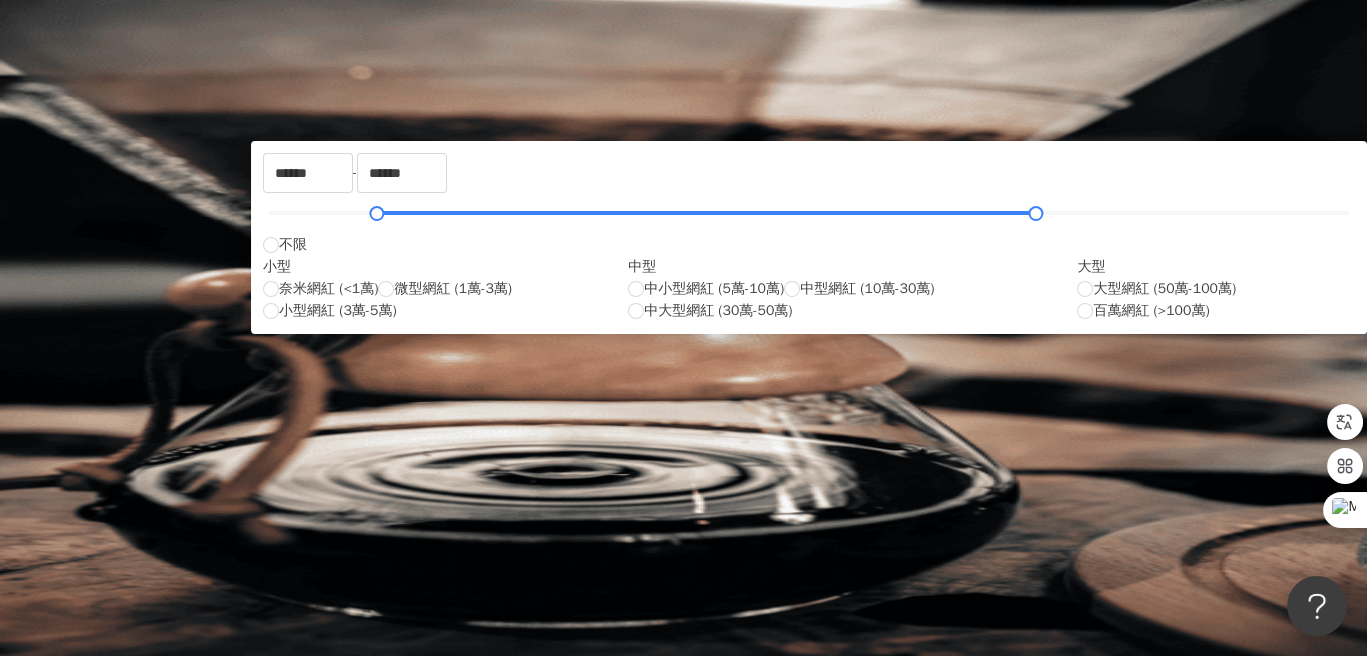click on "AI 推薦 ： 升級方案，使用超強大 AI 推薦搜尋 申請試用 • Cindy  :  以旅遊、美食和生活風格的內容而受歡迎，最近發布了超商隱藏調酒喝法，單支影片瀏覽量更突破 40 萬。 • Johnny  :  樂於分享超商、連鎖速食店創意吃法等等影片，以幽默搞笑的短片和生活日常分享而受歡迎。 • 強強生活  :  樂於分享超商、連鎖速食店創意吃法等等影片，以幽默搞笑的短片和生活日常分享而受歡迎。 對您有幫助嗎？ Cindy 1.4萬 1.1萬 3.2萬 互動率 5% 商業合作比例 10% 受眾性別 女 Johnny 2.4萬 999 4.2萬 互動率 6.96% 商業合作比例 0.12% 受眾性別 男 強強生活 3.4萬 1萬 4.2萬 互動率 6.96% 商業合作比例 3% 受眾性別 女" at bounding box center [801, 979] 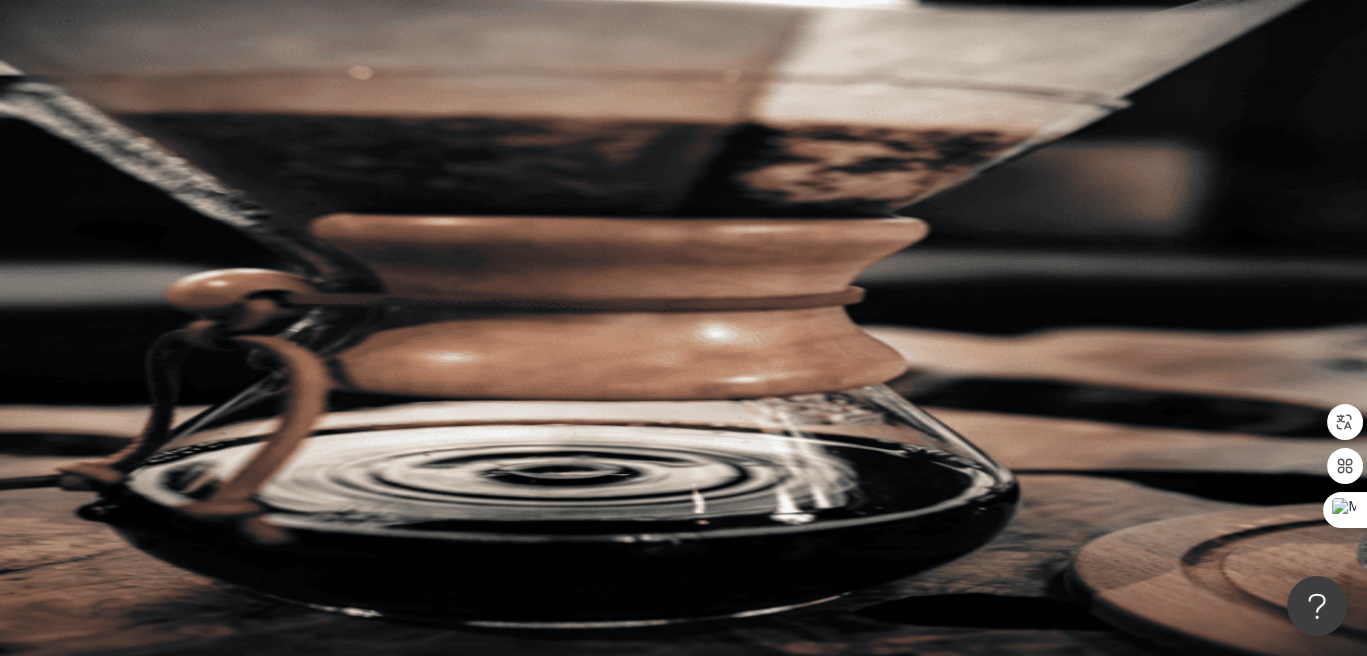 click 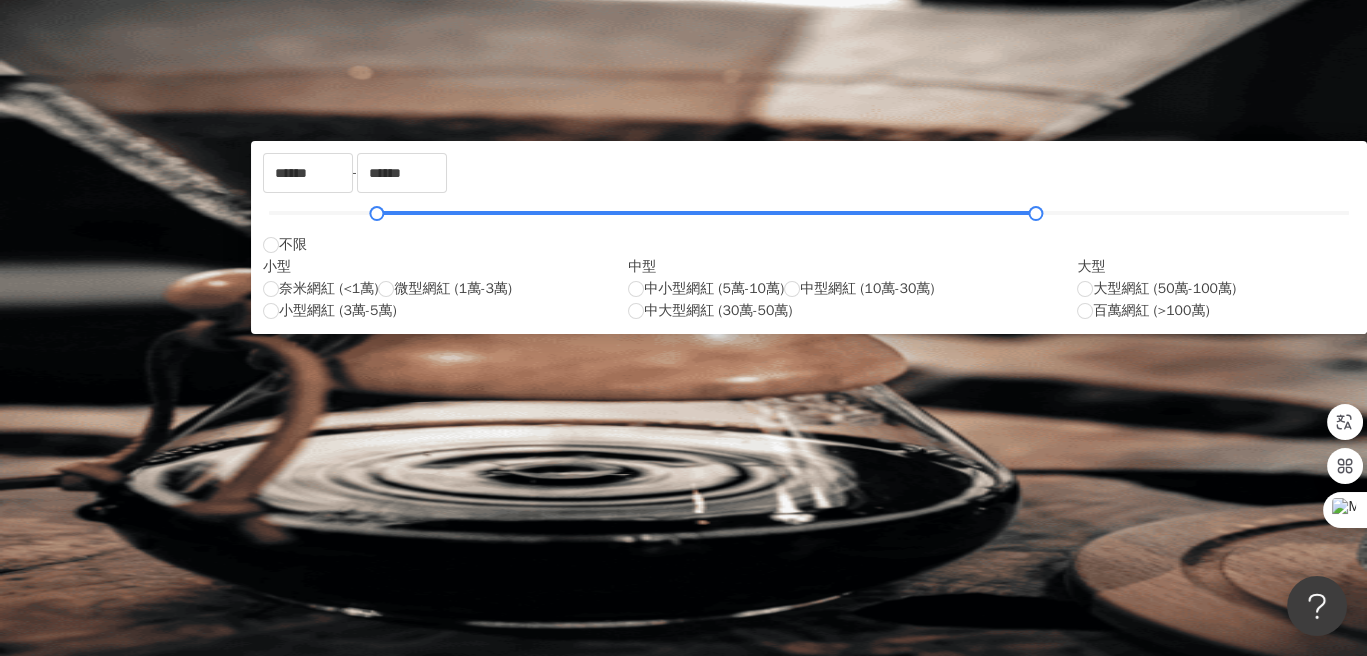click 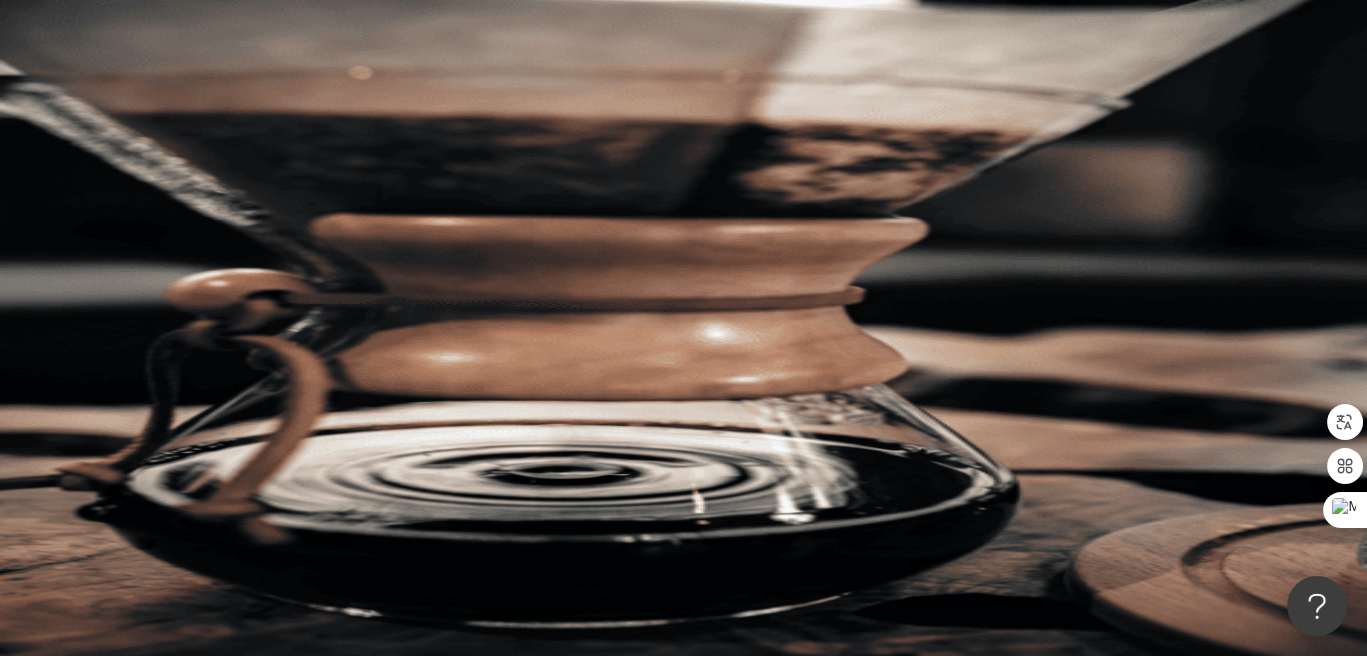 click on "搜尋" at bounding box center [282, 171] 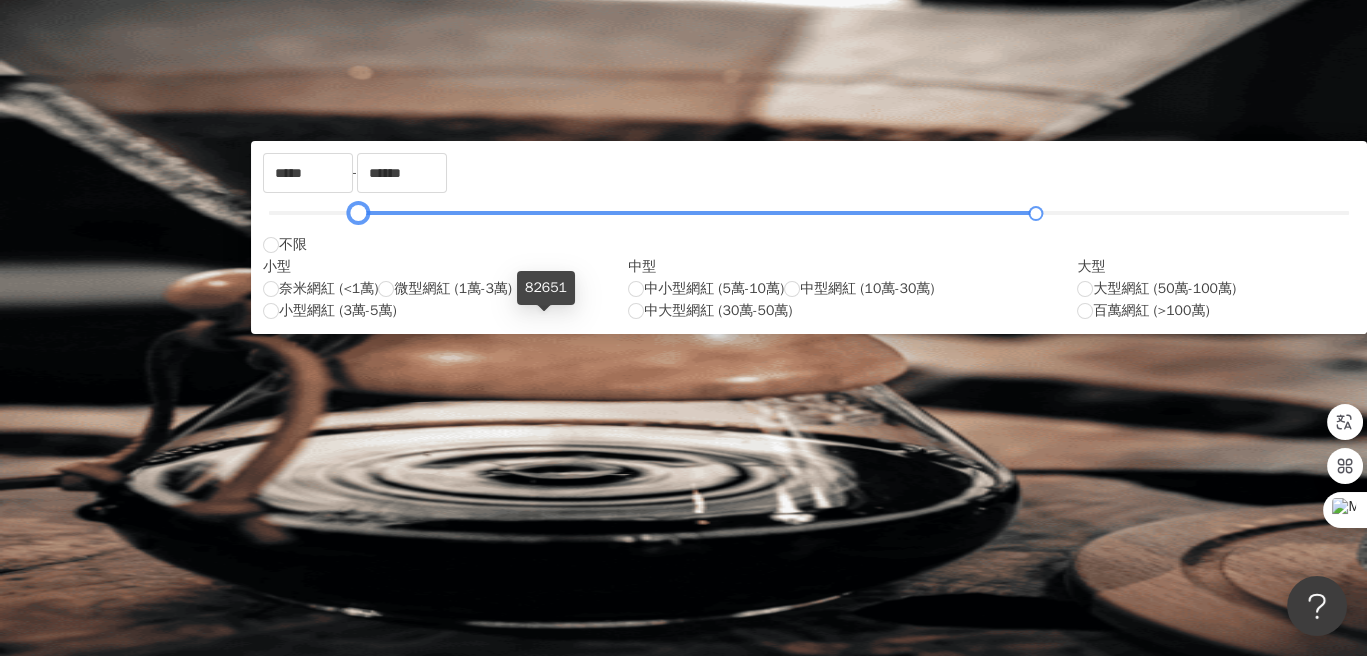 type on "*****" 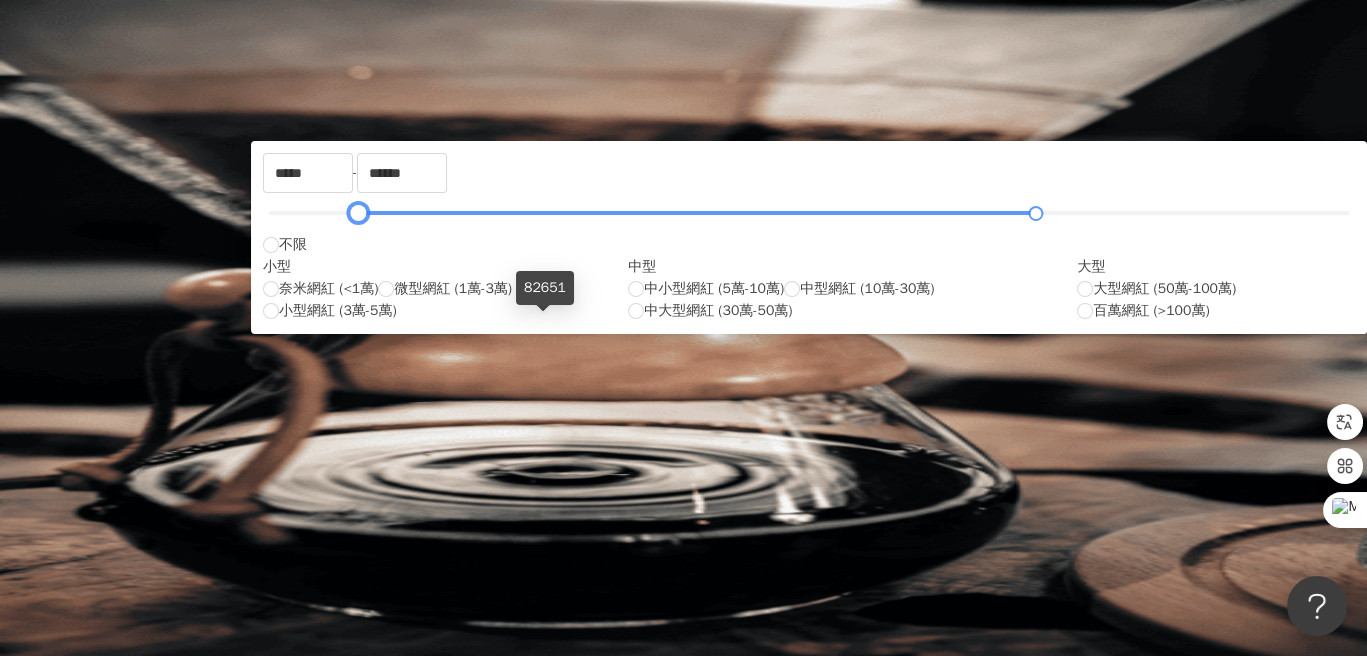 drag, startPoint x: 590, startPoint y: 318, endPoint x: 549, endPoint y: 321, distance: 41.109608 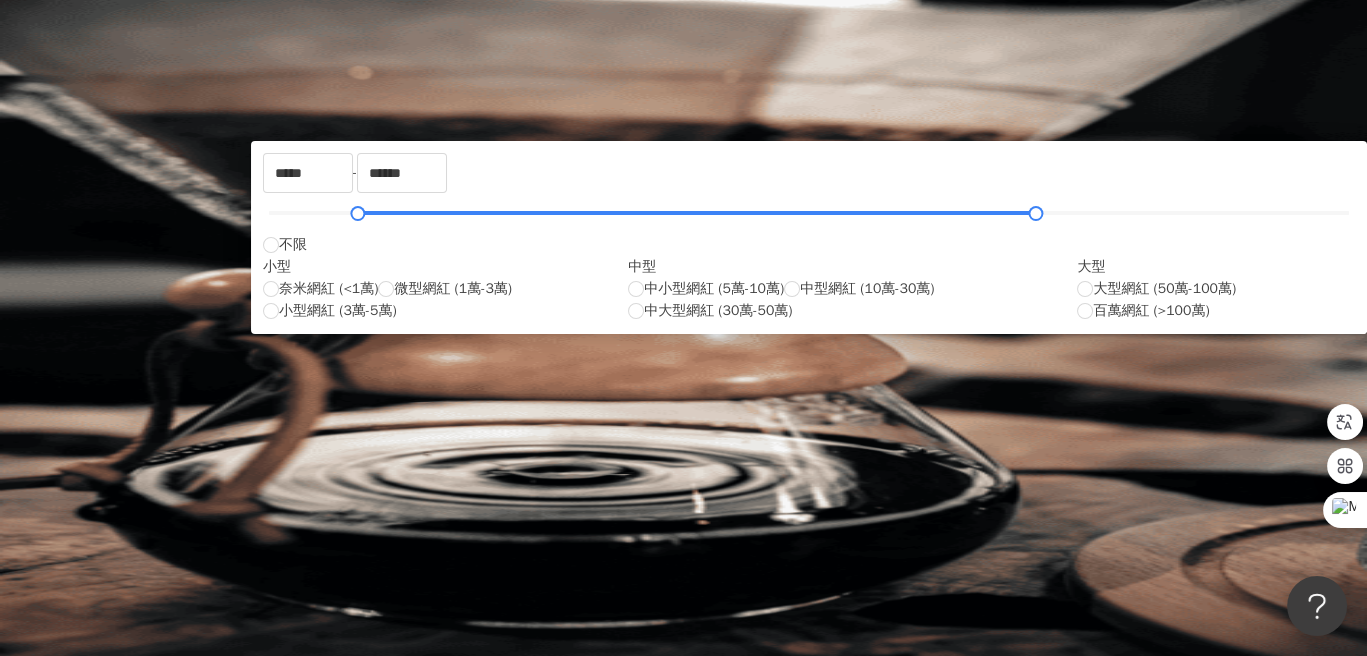 click on "搜尋" at bounding box center [282, 171] 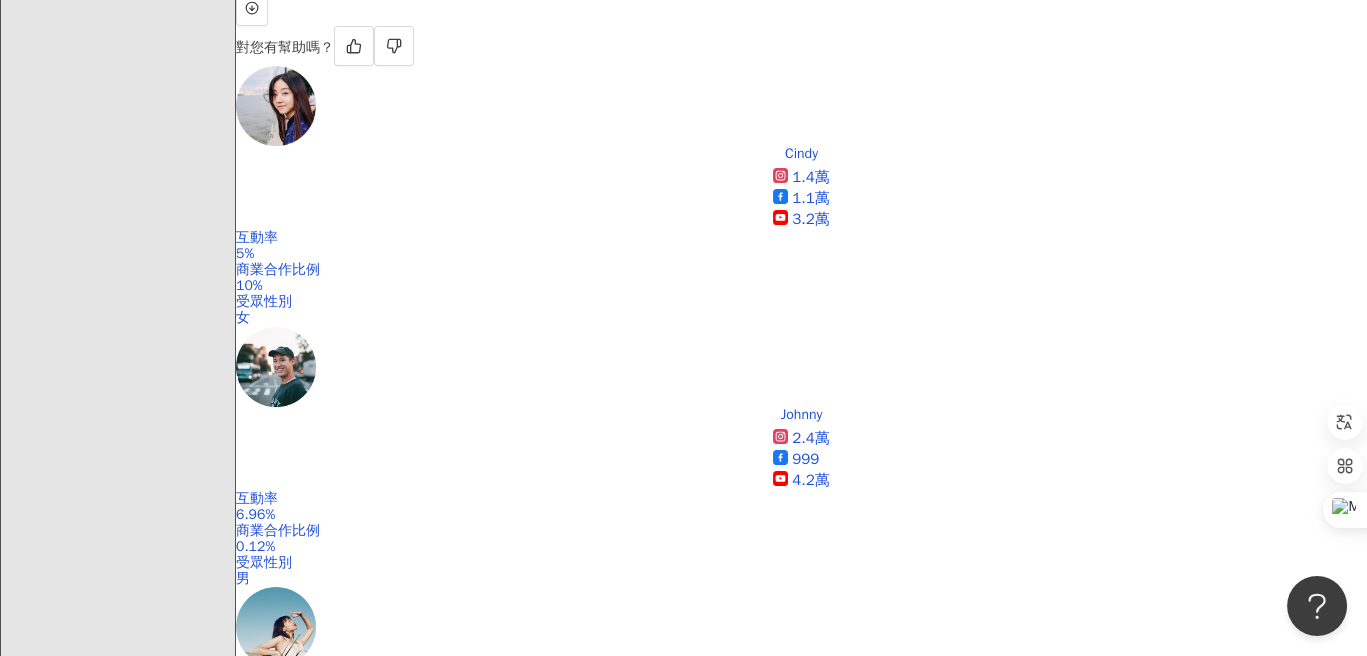 scroll, scrollTop: 700, scrollLeft: 0, axis: vertical 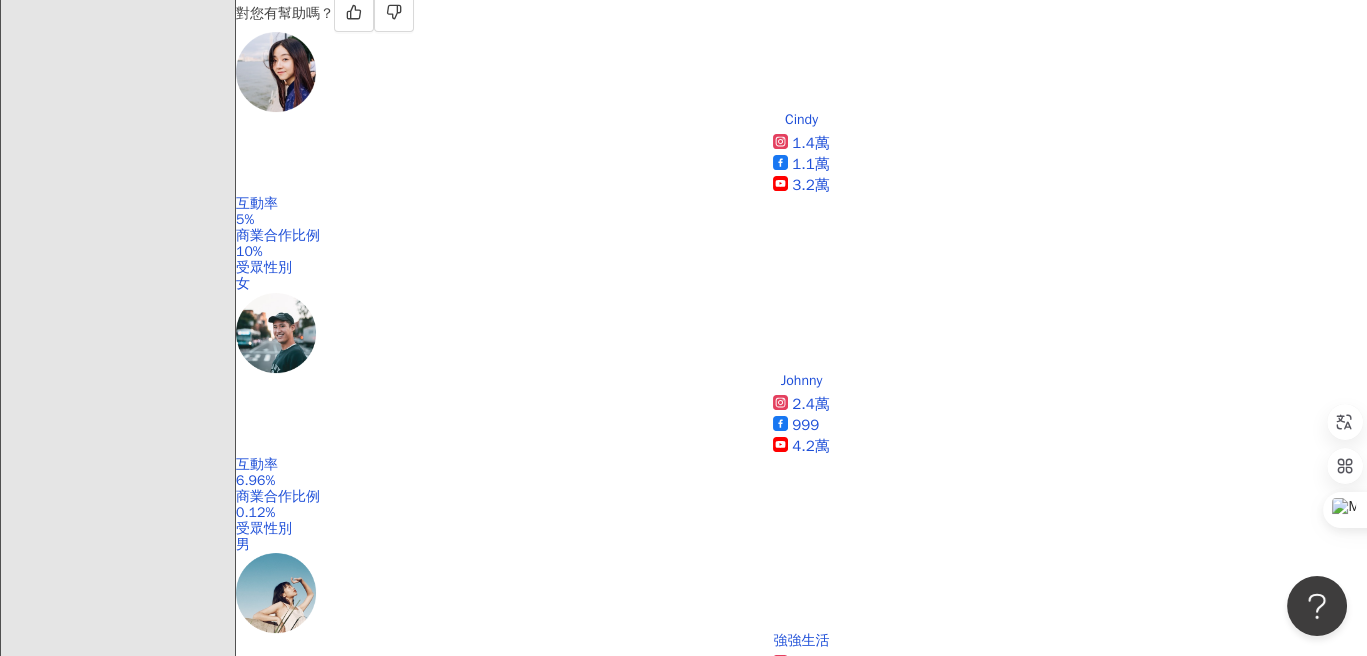 click on "dan_fooday" at bounding box center [353, 1555] 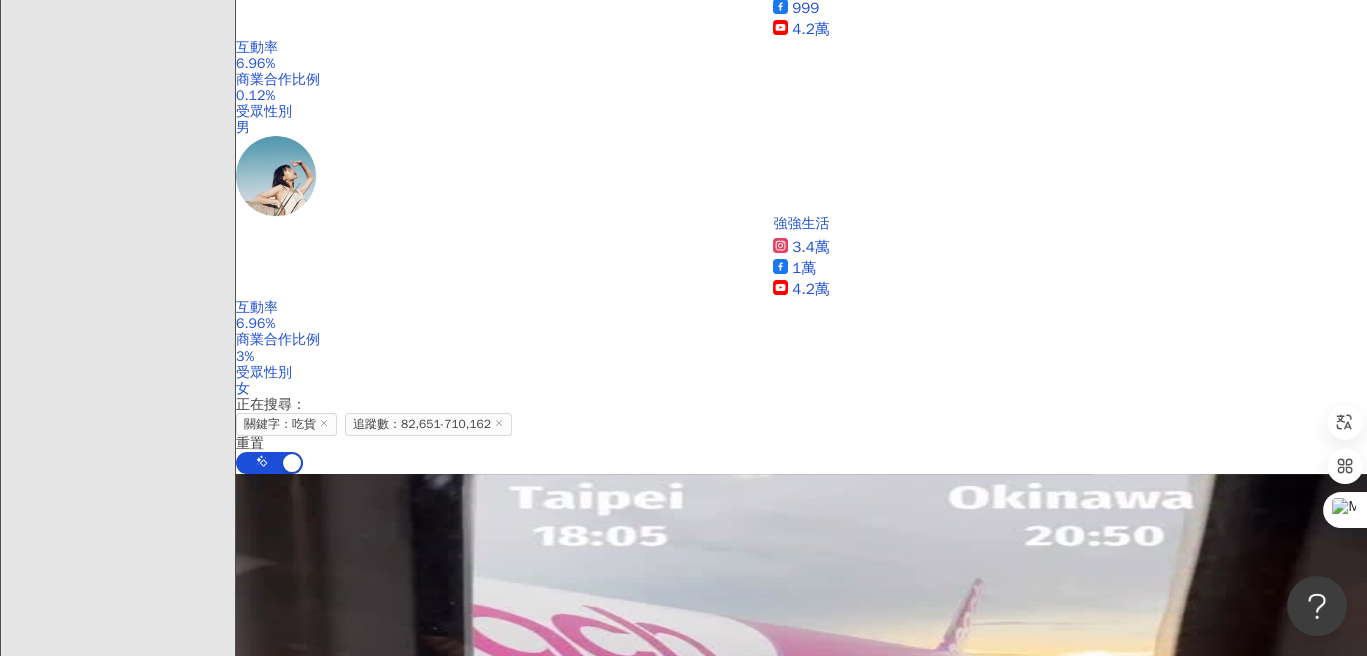 scroll, scrollTop: 1000, scrollLeft: 0, axis: vertical 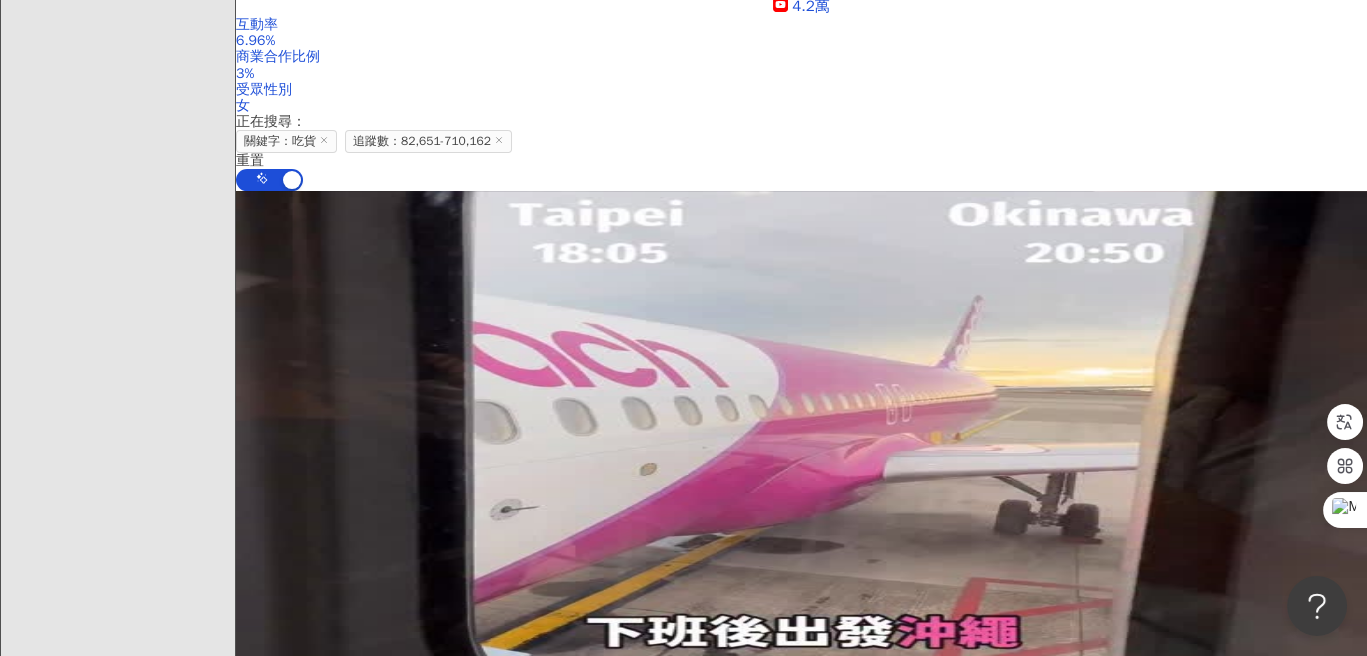 click on "[NAME]" at bounding box center [292, 1799] 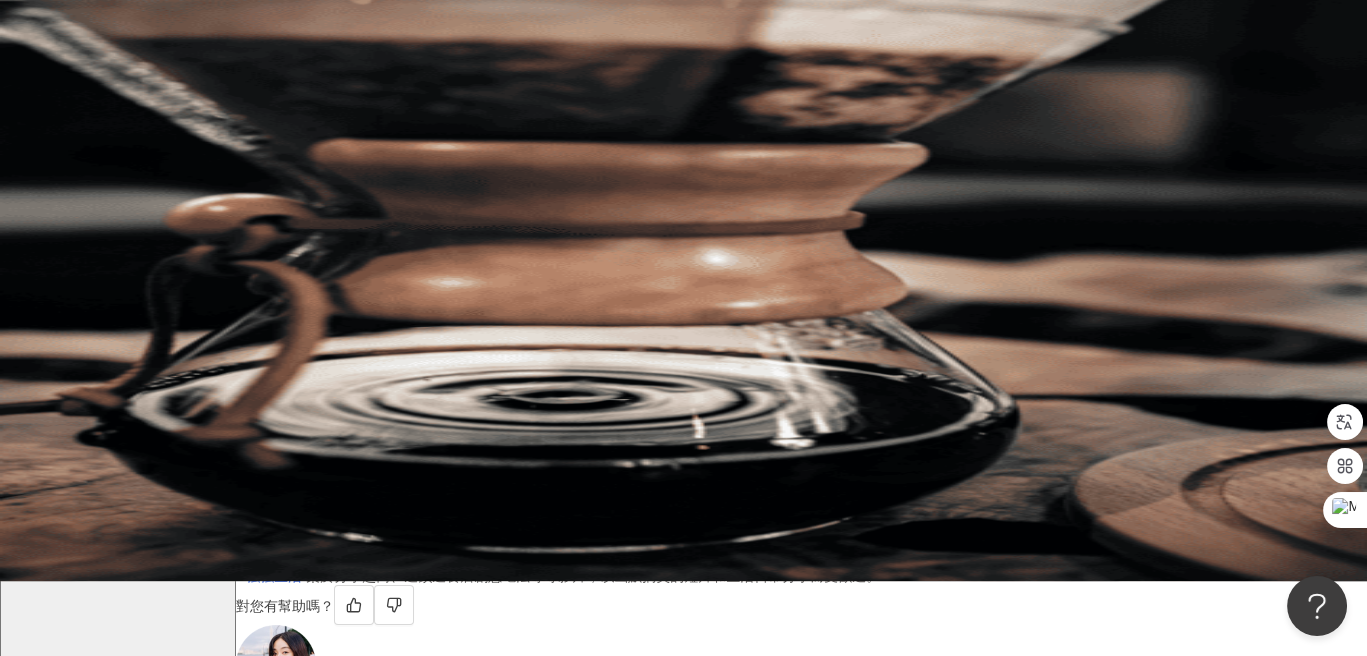 scroll, scrollTop: 0, scrollLeft: 0, axis: both 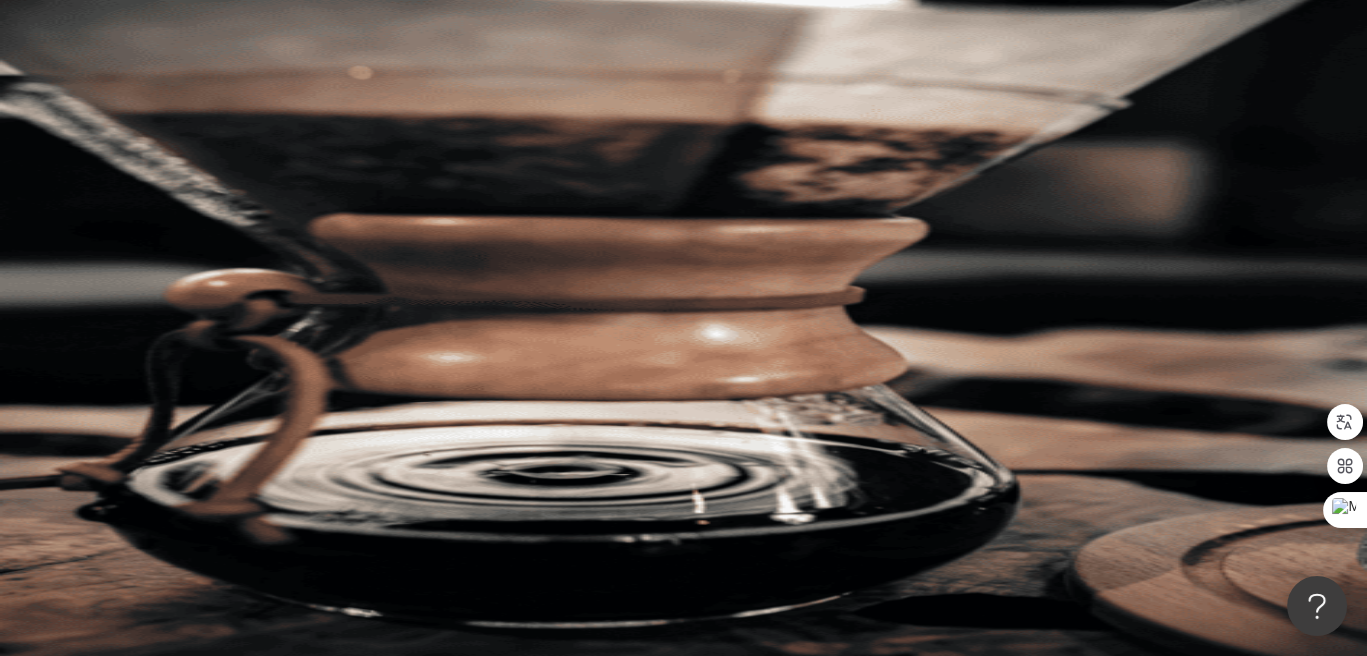 click on "類型" at bounding box center [283, 211] 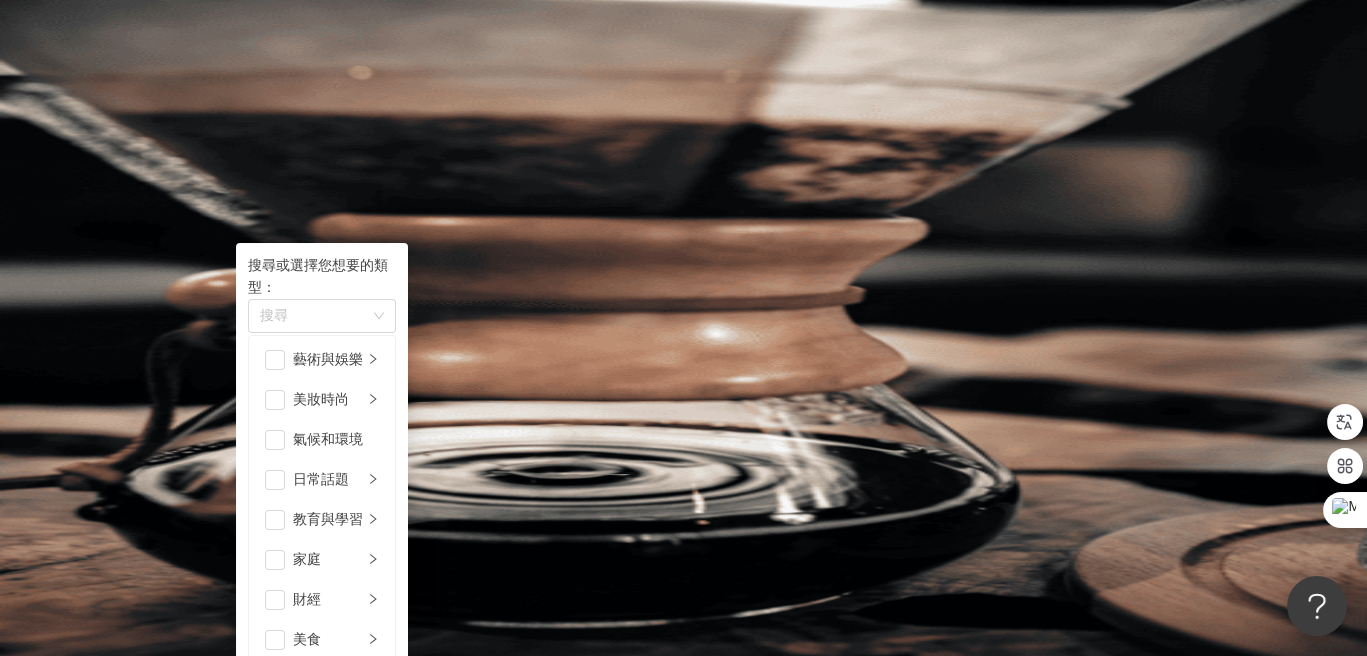 click 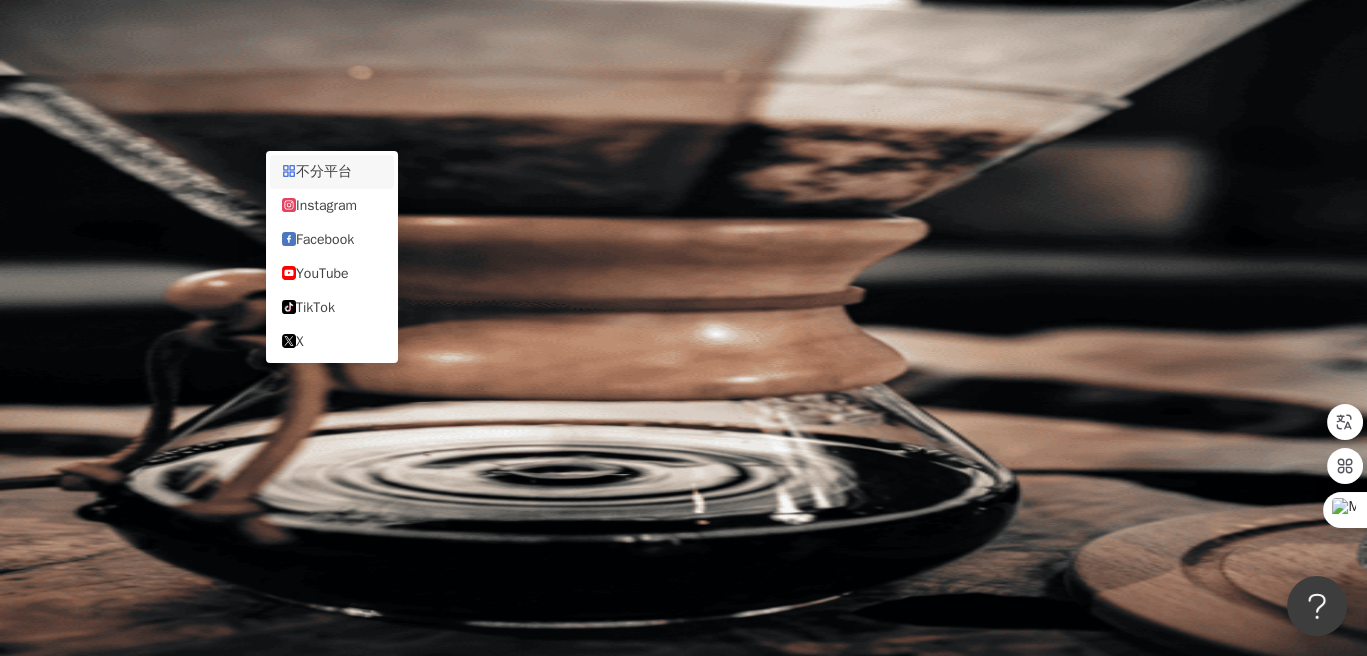 click on "不分平台" at bounding box center (332, 172) 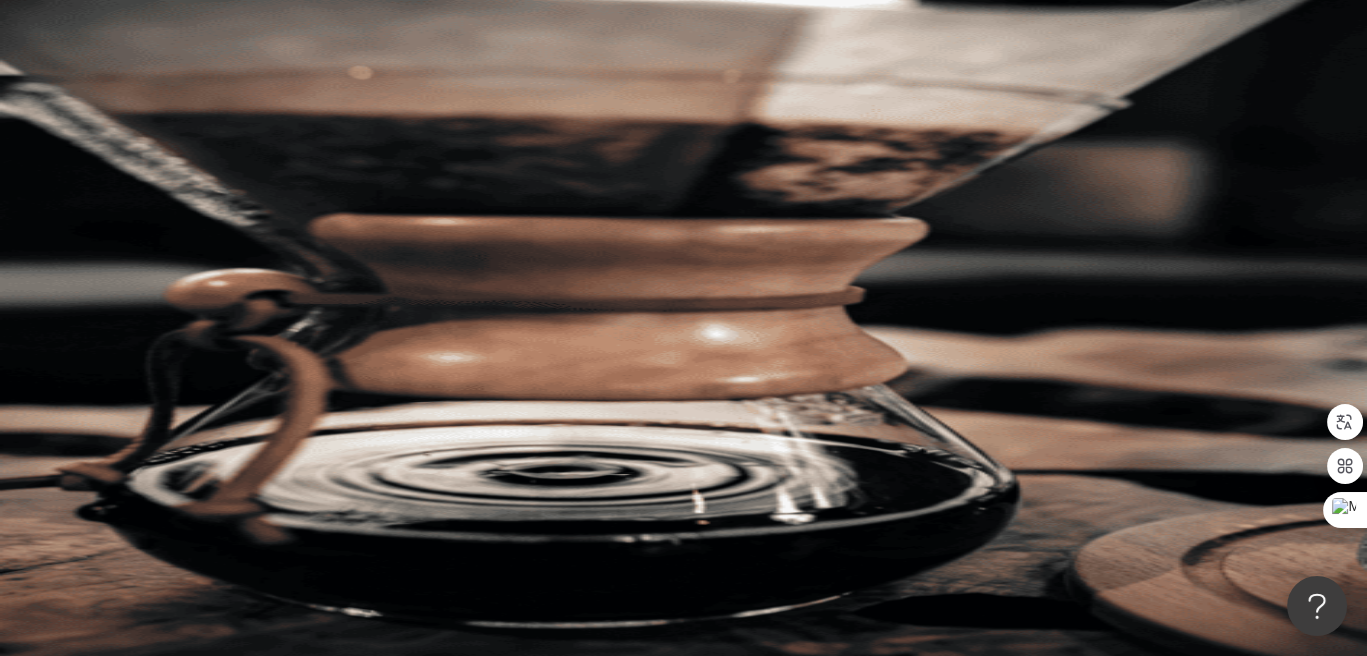 drag, startPoint x: 465, startPoint y: 118, endPoint x: 419, endPoint y: 119, distance: 46.010868 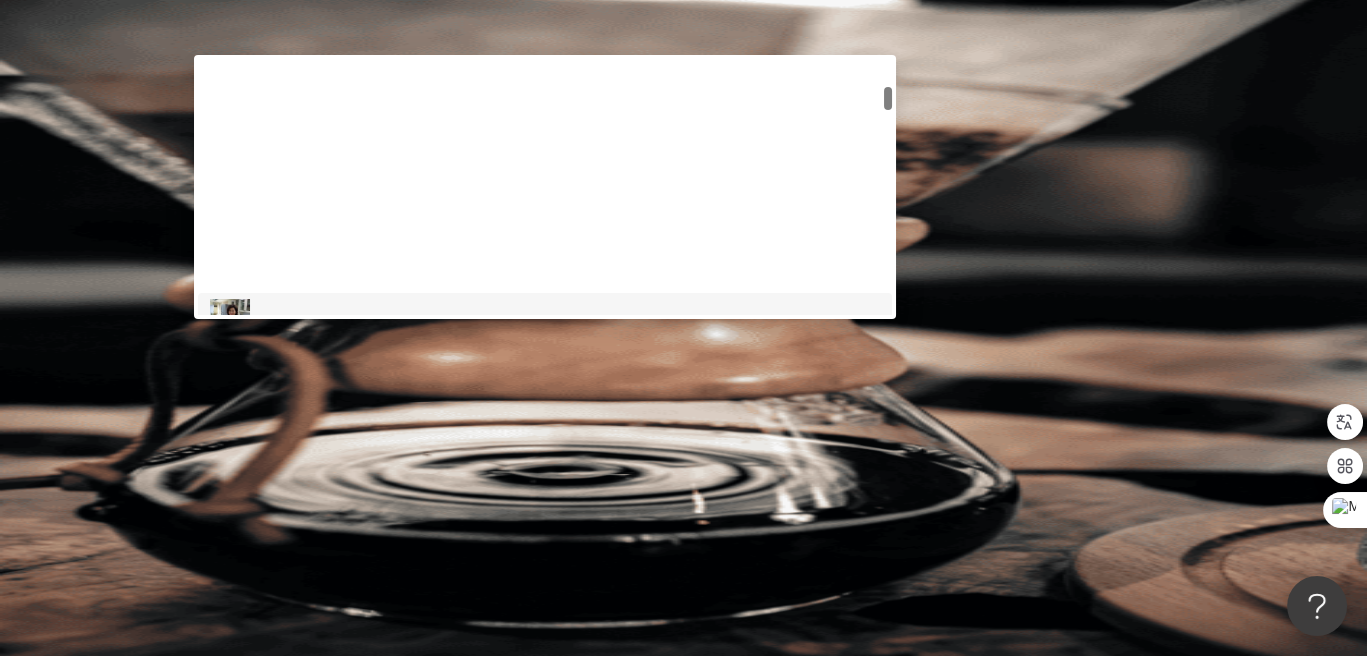 scroll, scrollTop: 500, scrollLeft: 0, axis: vertical 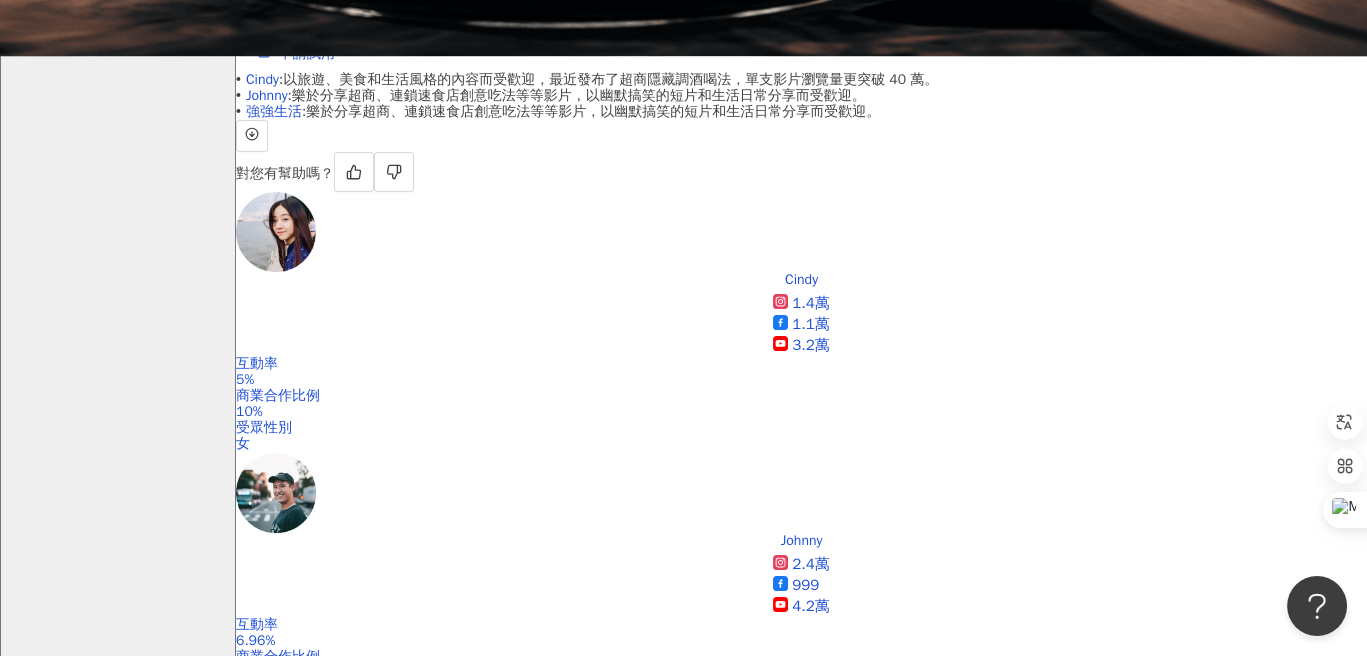 click on "一画 美食" at bounding box center [801, 1269] 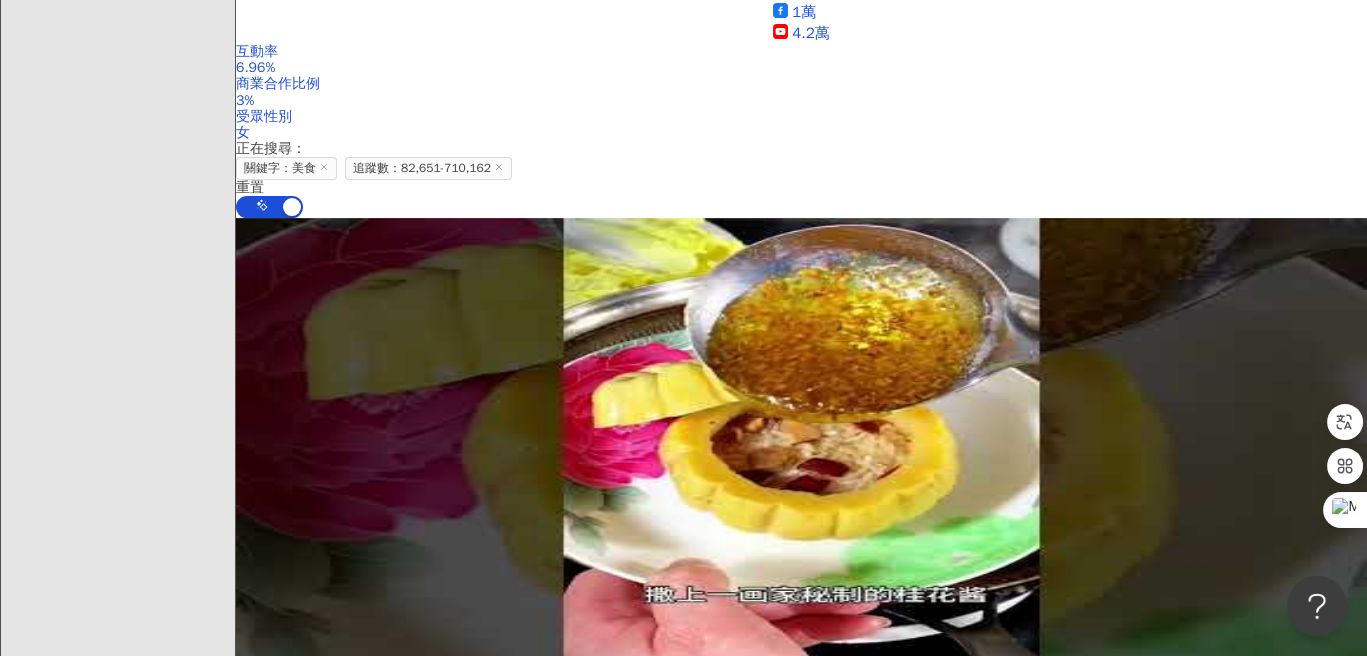 scroll, scrollTop: 1400, scrollLeft: 0, axis: vertical 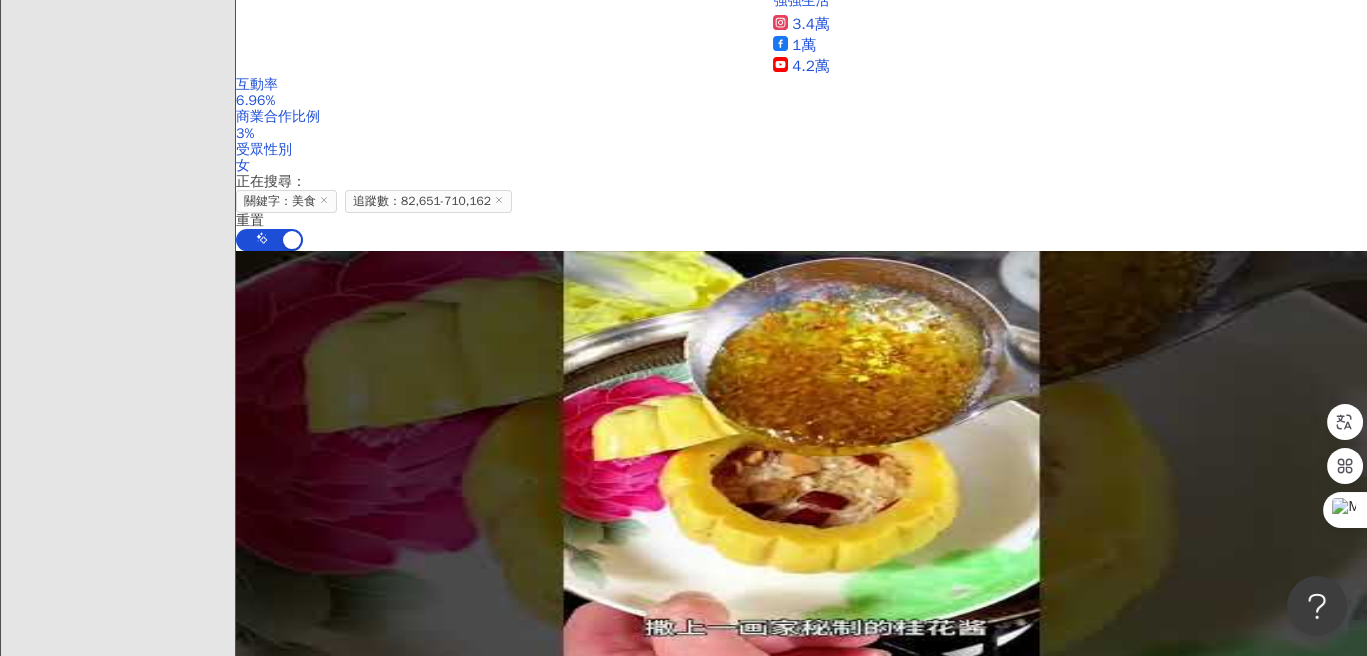 click on "榆兒の 美食 日記   超商 美食  超市 美食  [CITY] 美食 網紅類型 ： 甜點  ·  飲料  ·  美食 總追蹤數 ： 559,602 名稱 ： 榆兒の 美食 日記 | 超商| 超市| 手搖 | 省錢優惠 簡介 ： ✿ 新品開箱報導｜好康優惠｜全台 美食 推薦 ✿ 抽獎進行中 （抽獎放在精選✨） ✿ 合作邀約請洽小盒子/ Line: @160gklxf ✿ 帳號僅此一個，不會主動追蹤他人‼️ 45.4萬 10.5萬 找相似 查看關鍵字貼文 542 筆" at bounding box center [801, 1866] 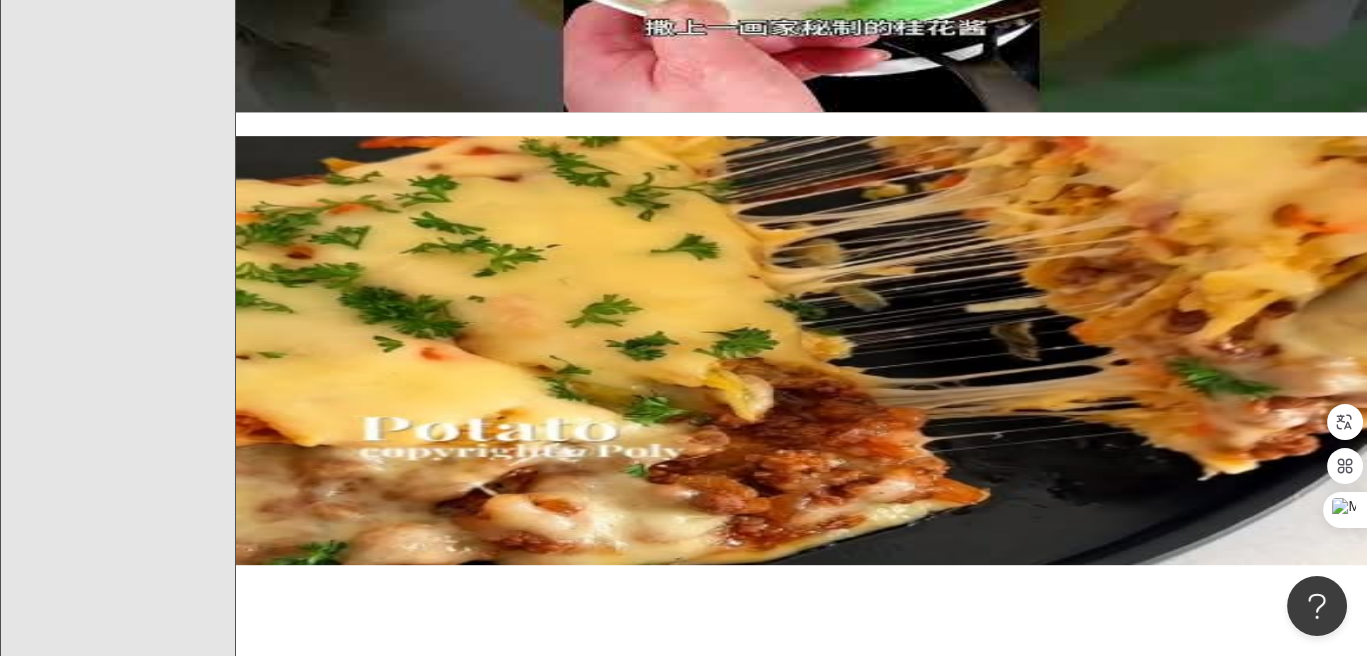 scroll, scrollTop: 2600, scrollLeft: 0, axis: vertical 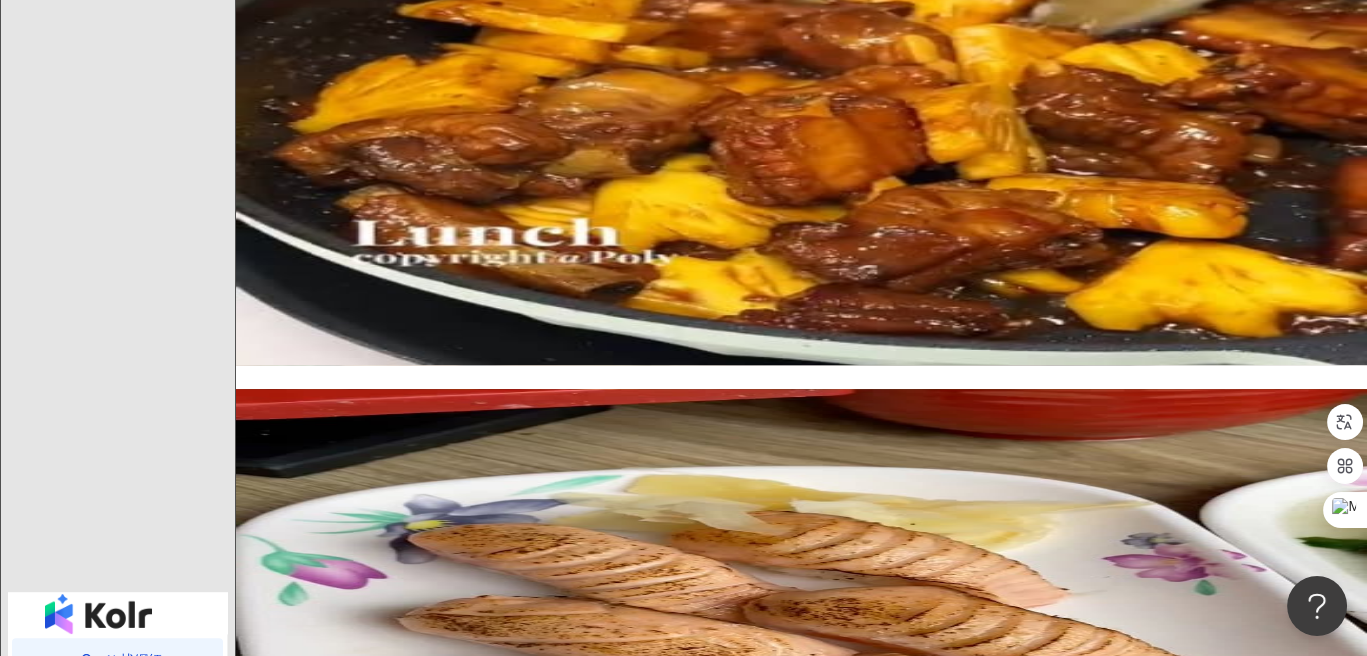 click on "資源庫" at bounding box center [81, 758] 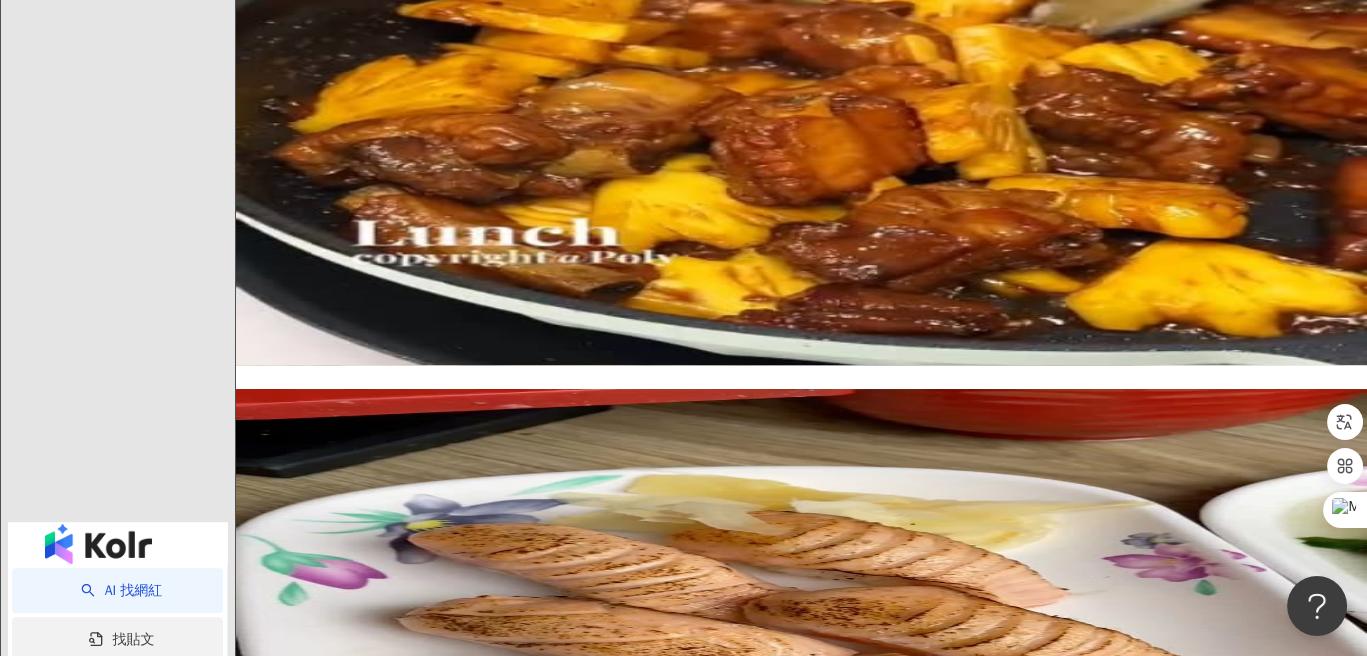 click on "找貼文" at bounding box center (122, 639) 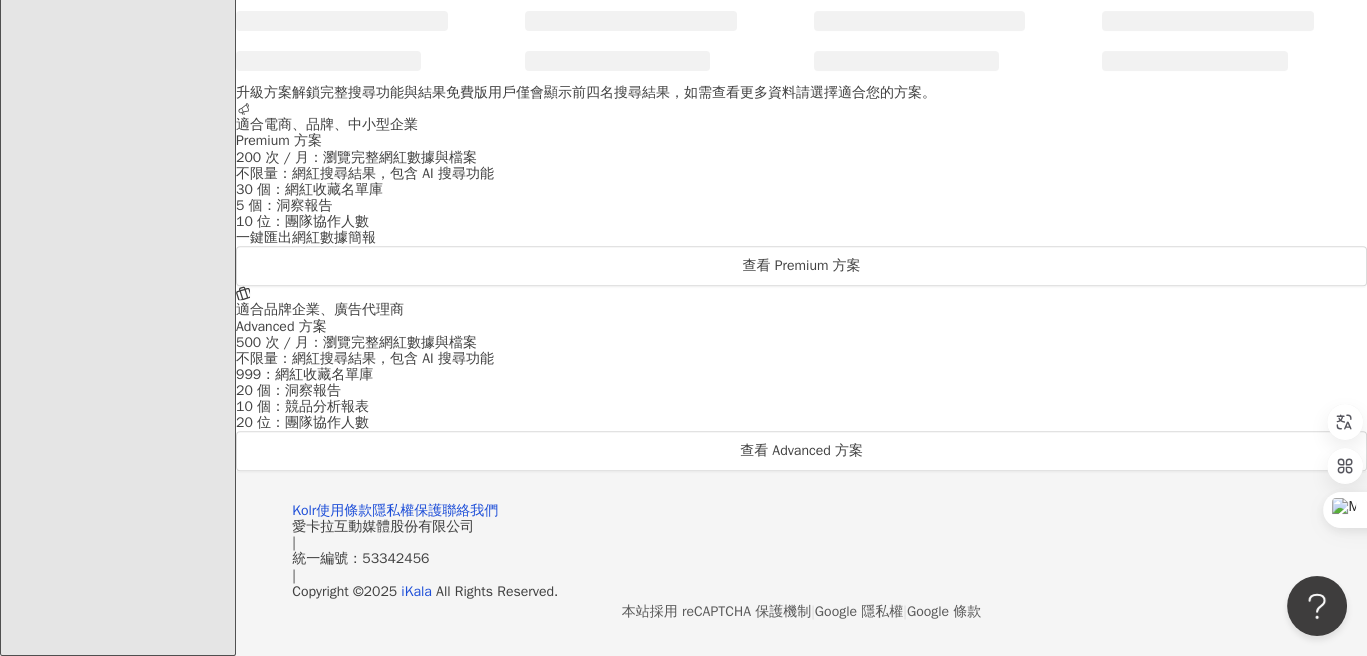 scroll, scrollTop: 0, scrollLeft: 0, axis: both 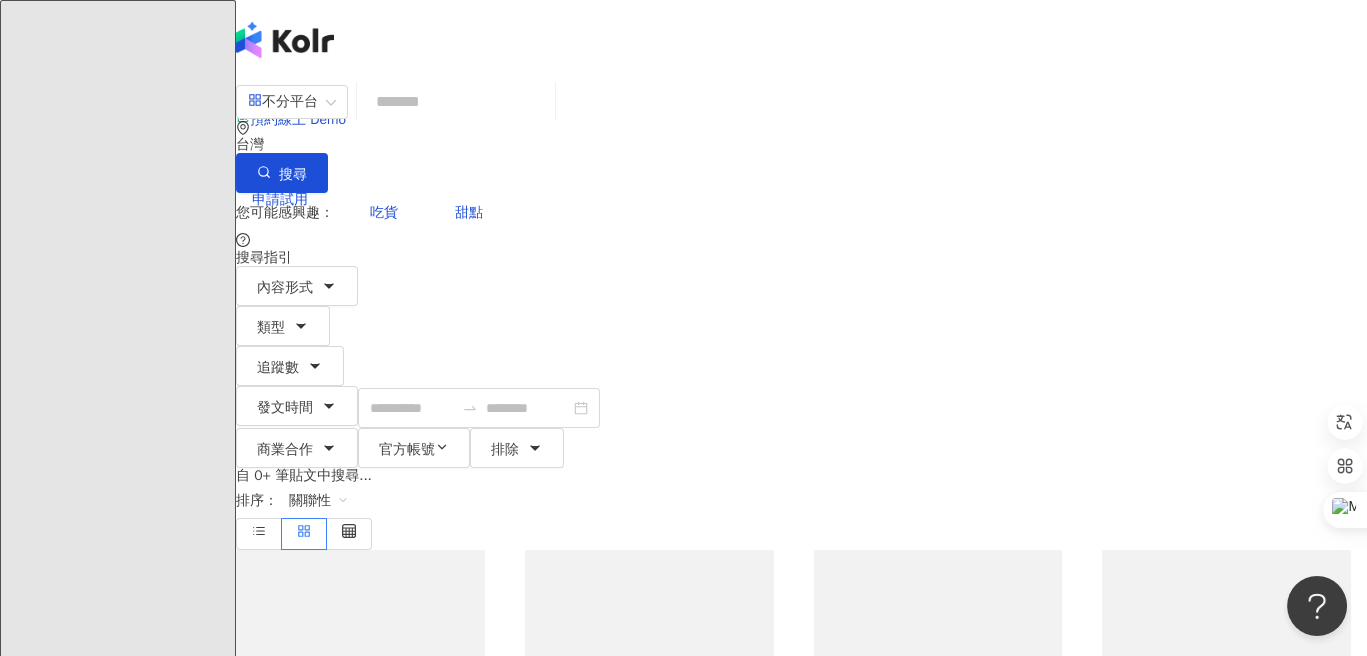 click at bounding box center [456, 101] 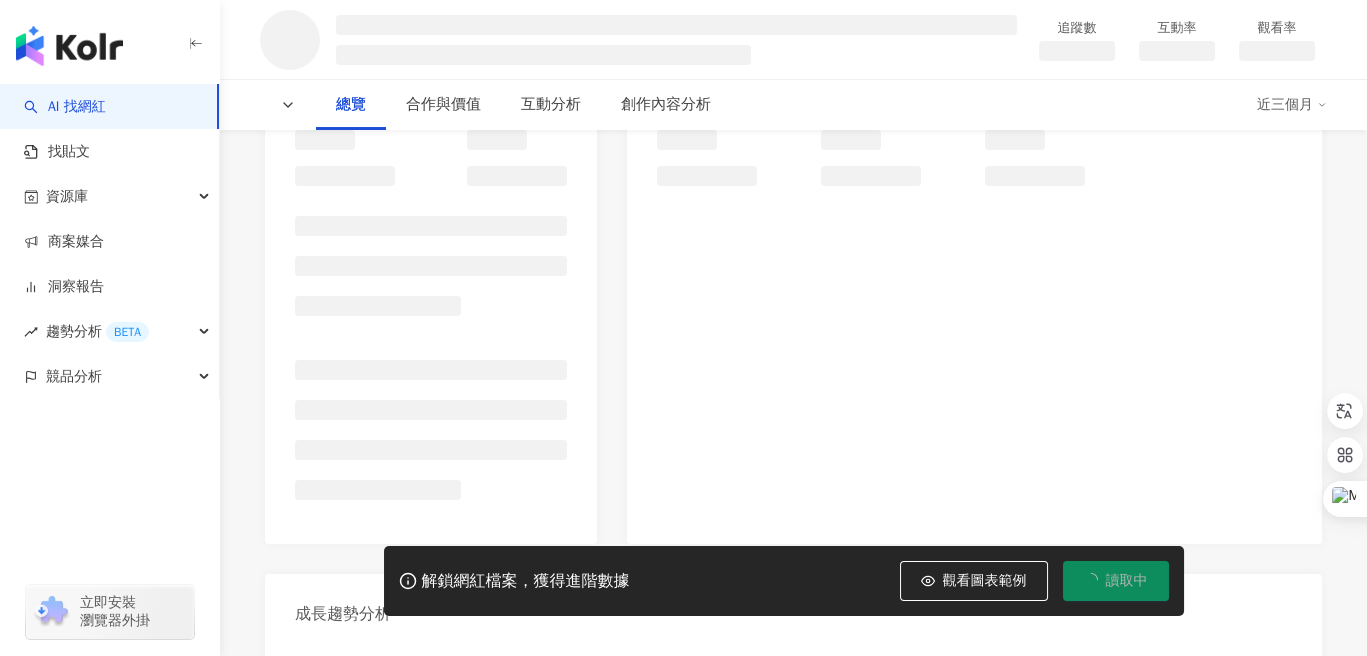 scroll, scrollTop: 0, scrollLeft: 0, axis: both 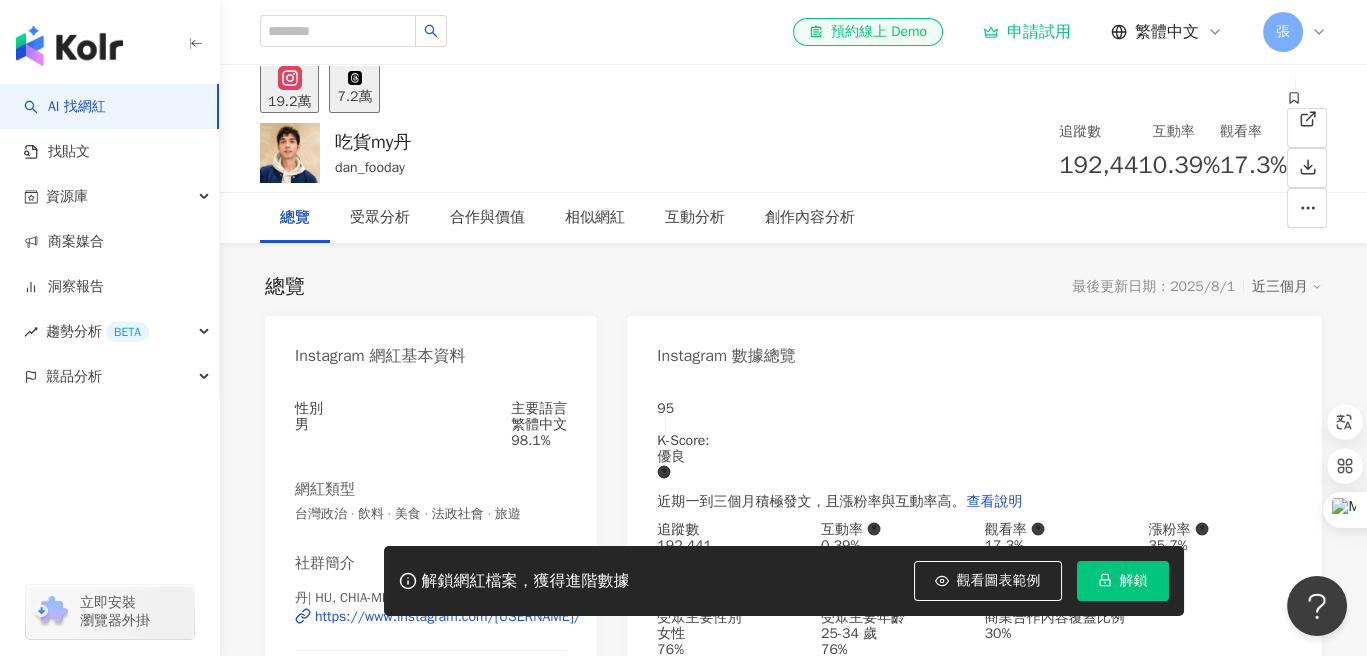 click on "吃貨my丹" at bounding box center (373, 142) 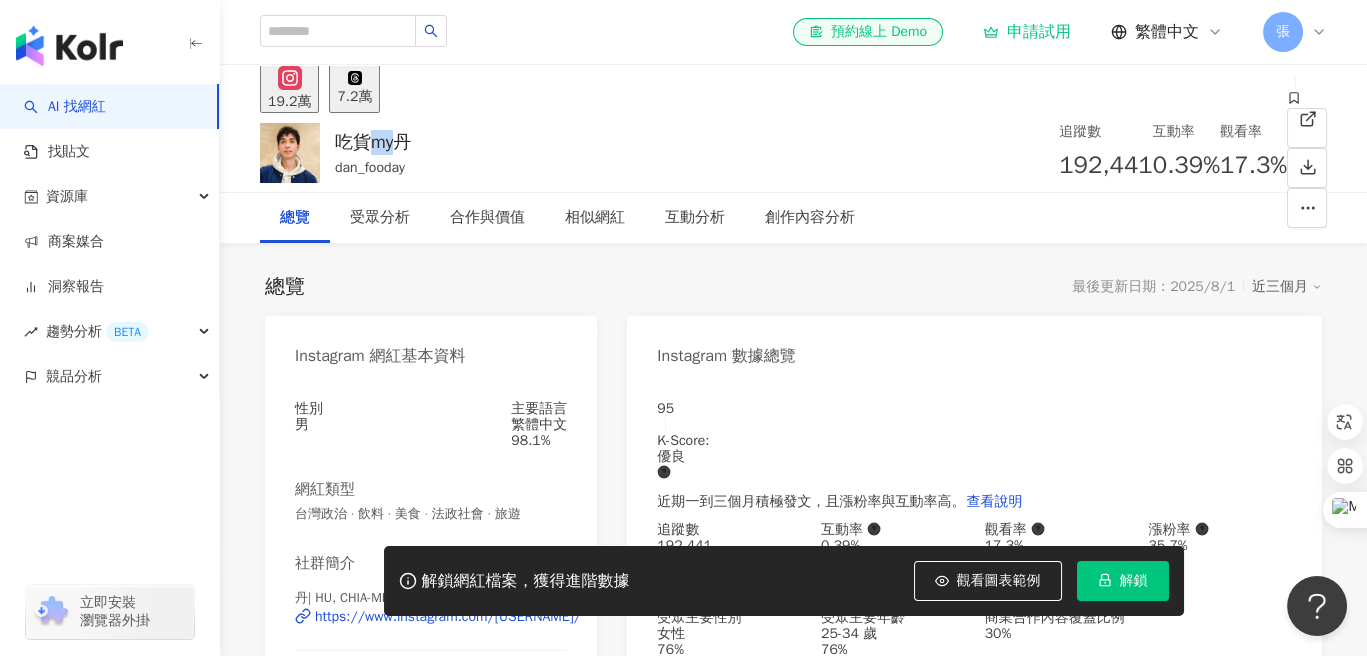 click on "吃貨my丹" at bounding box center (373, 142) 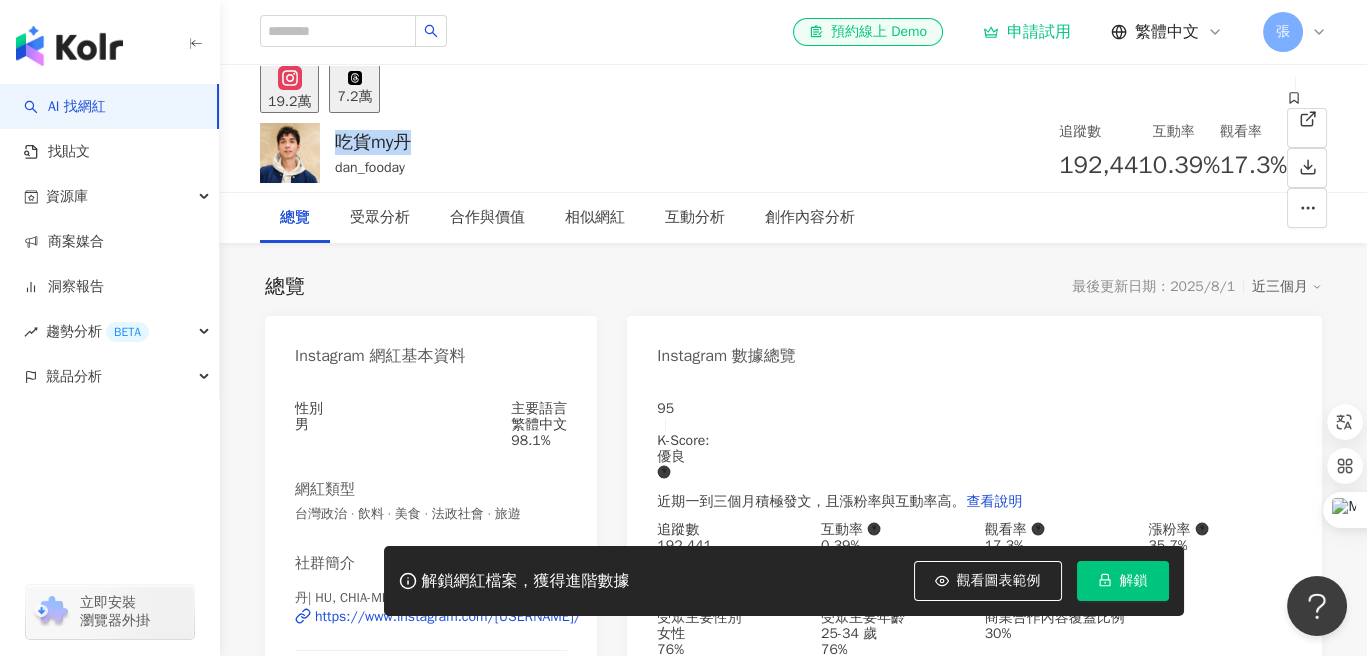 click on "吃貨my丹" at bounding box center [373, 142] 